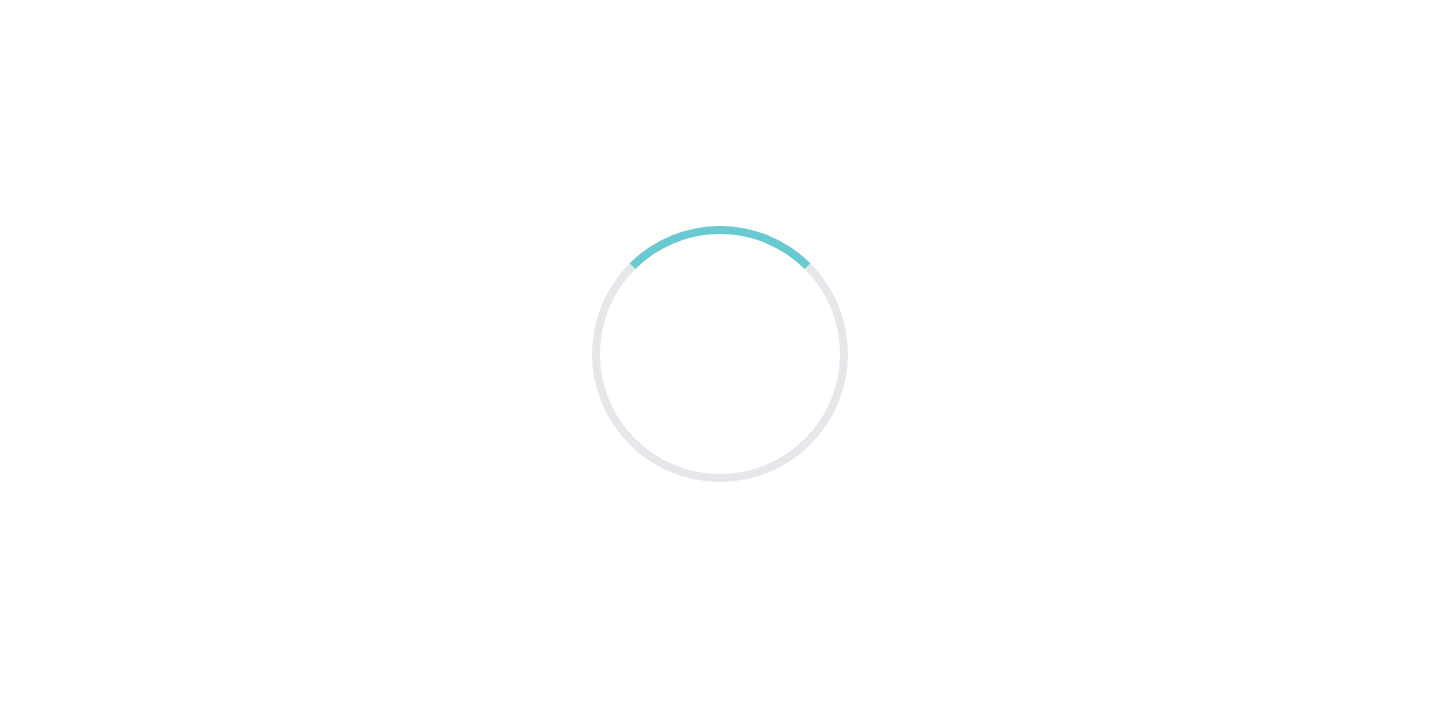 scroll, scrollTop: 0, scrollLeft: 0, axis: both 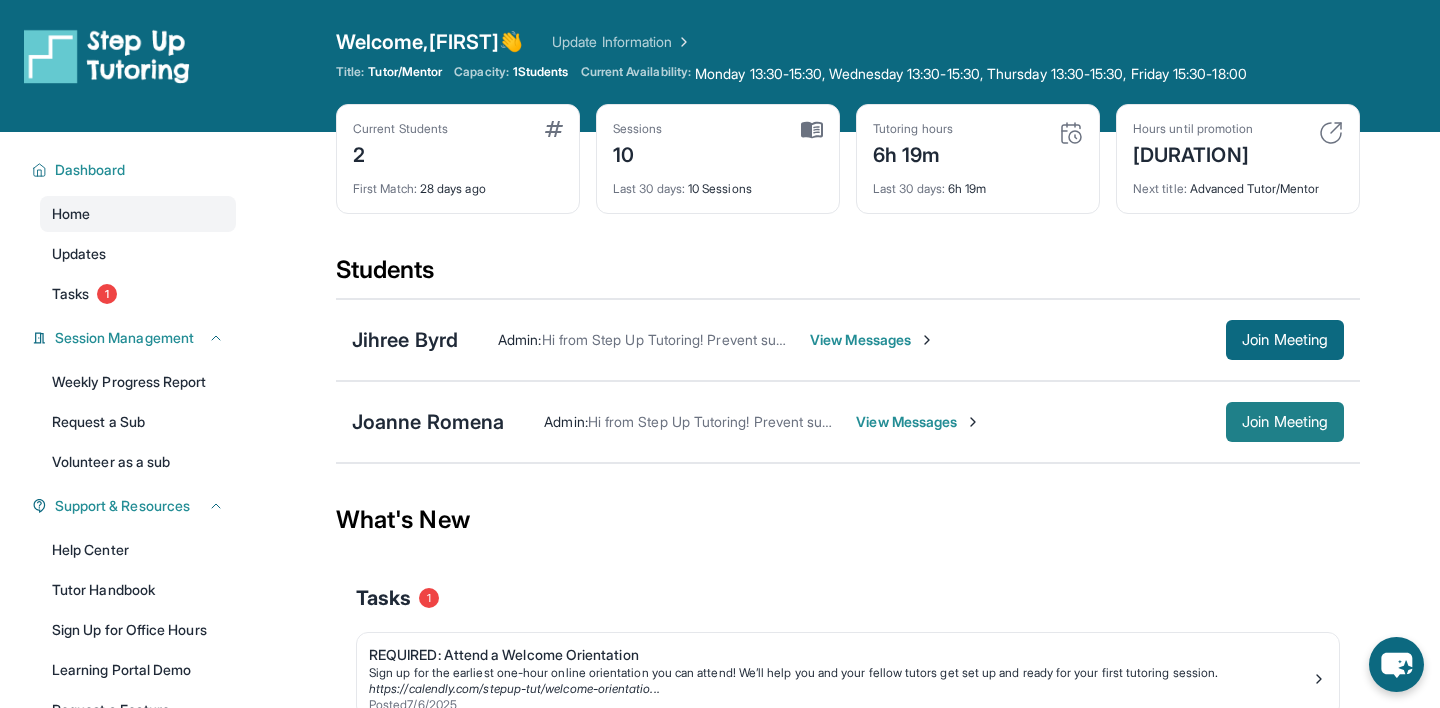 click on "Join Meeting" at bounding box center (1285, 422) 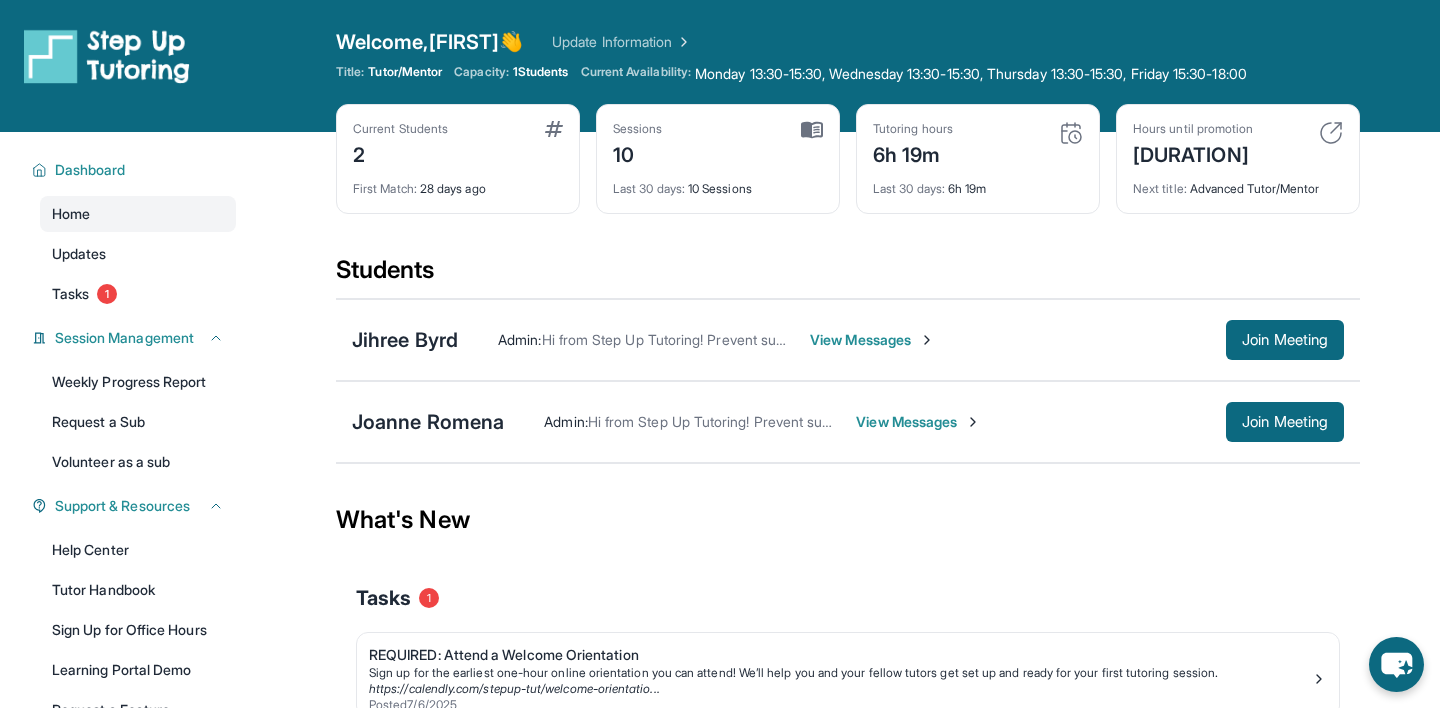 click on "View Messages" at bounding box center (918, 422) 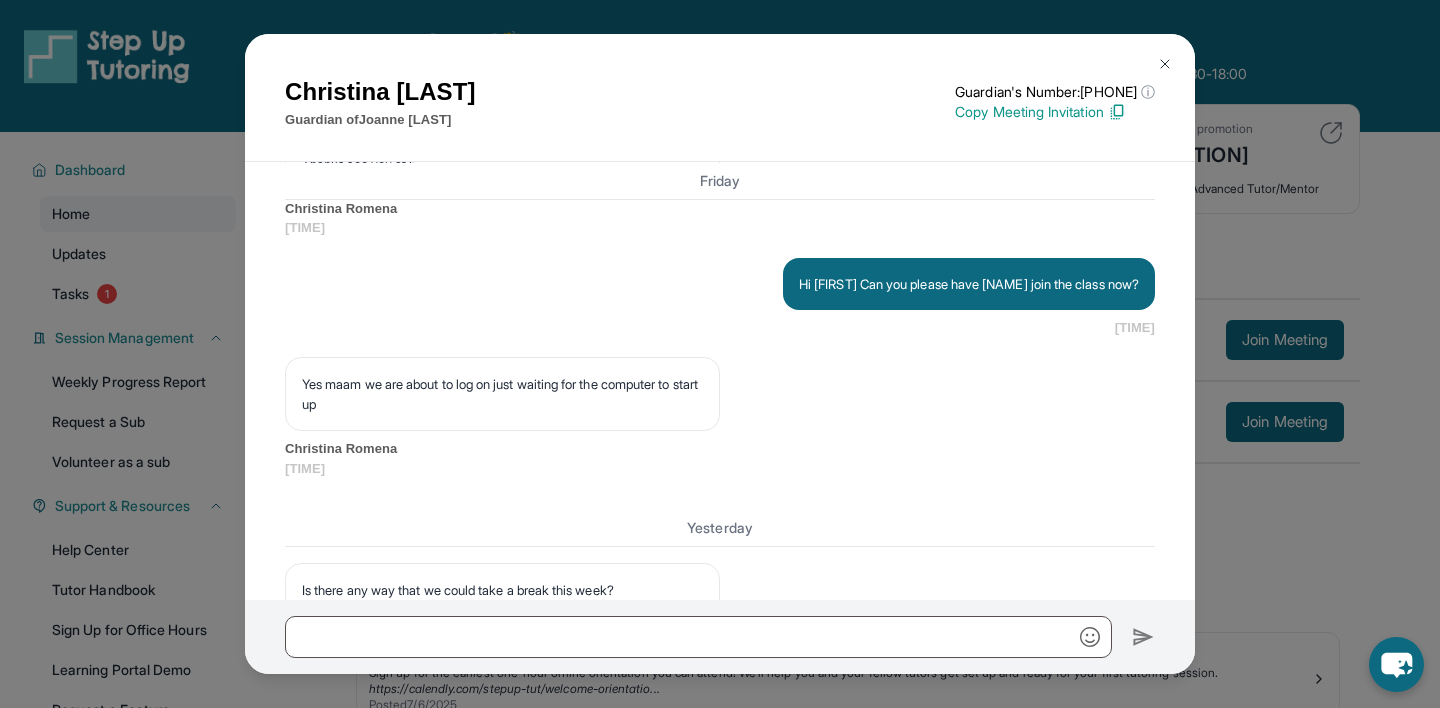 scroll, scrollTop: 8566, scrollLeft: 0, axis: vertical 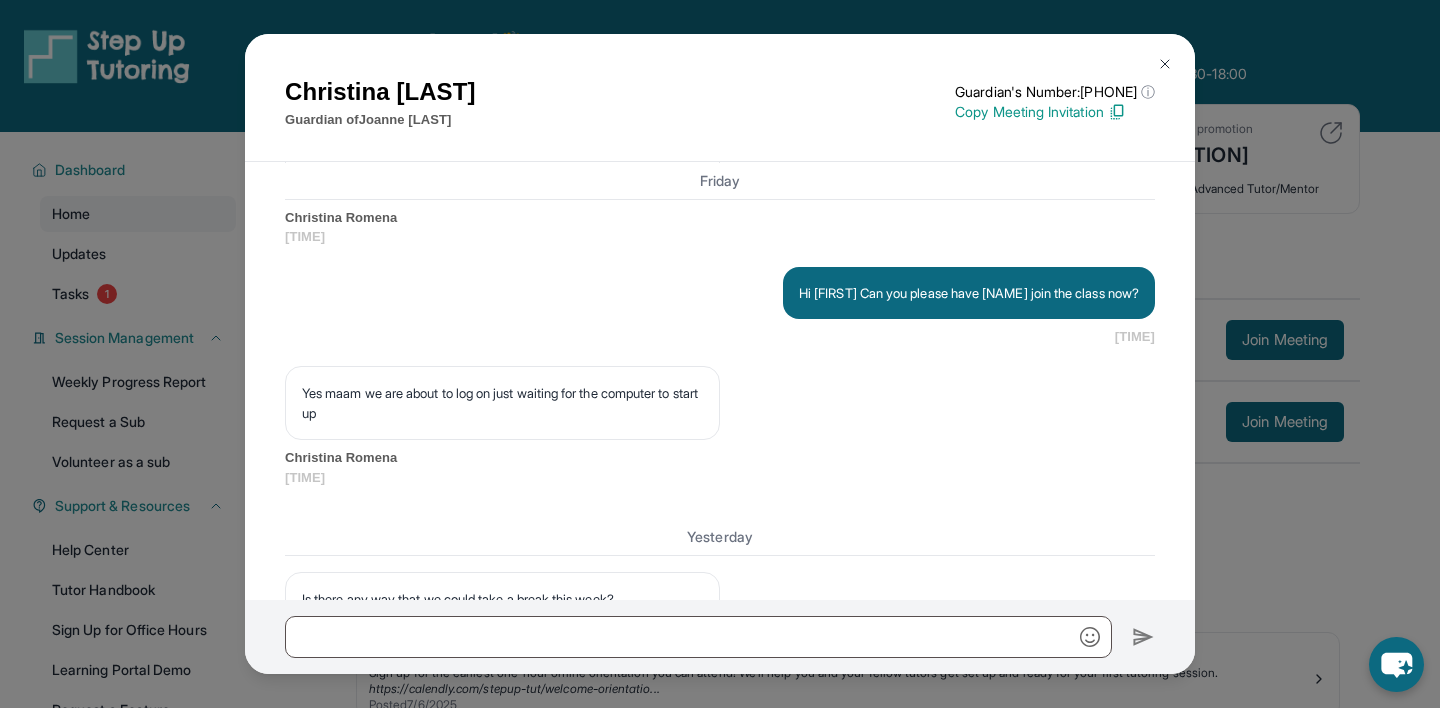 click on "Hi [FIRST] Can you please have [NAME] join the class now?" at bounding box center [969, 293] 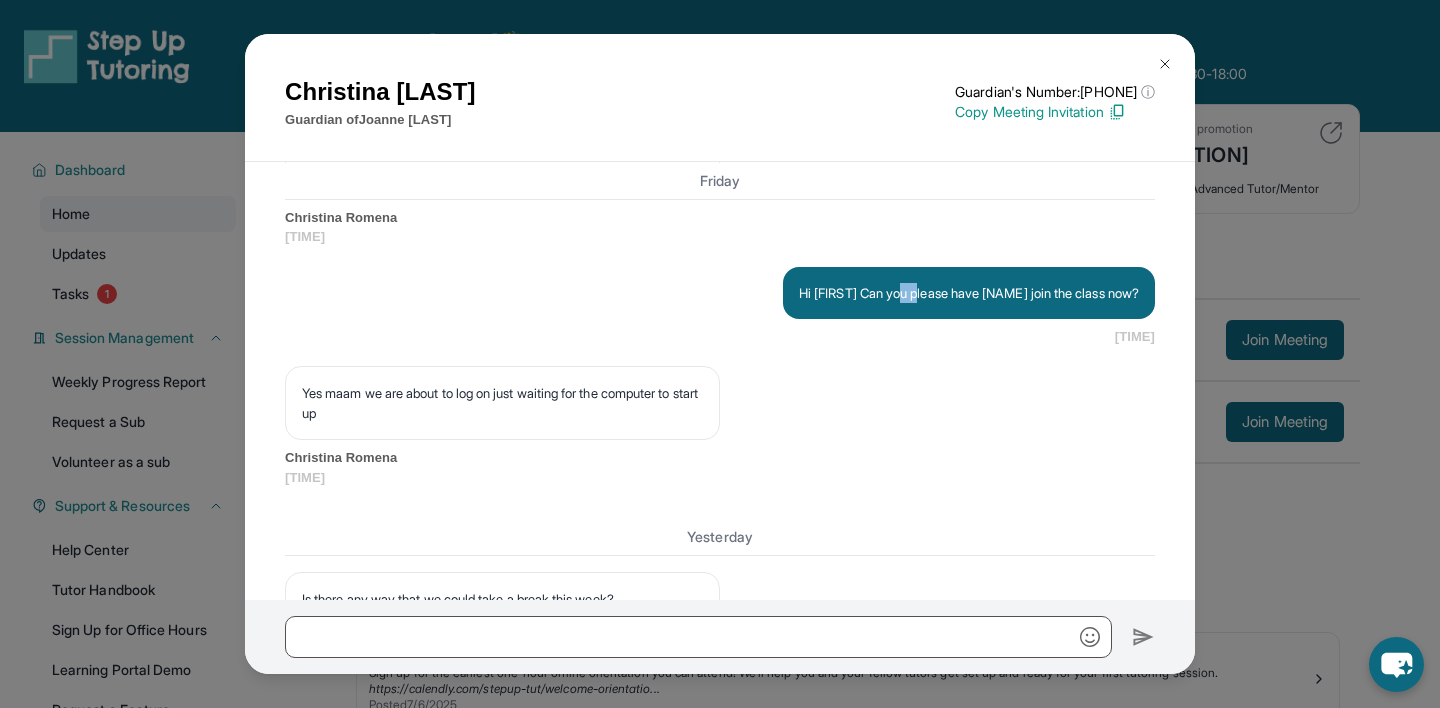 click on "Hi [FIRST] Can you please have [NAME] join the class now?" at bounding box center (969, 293) 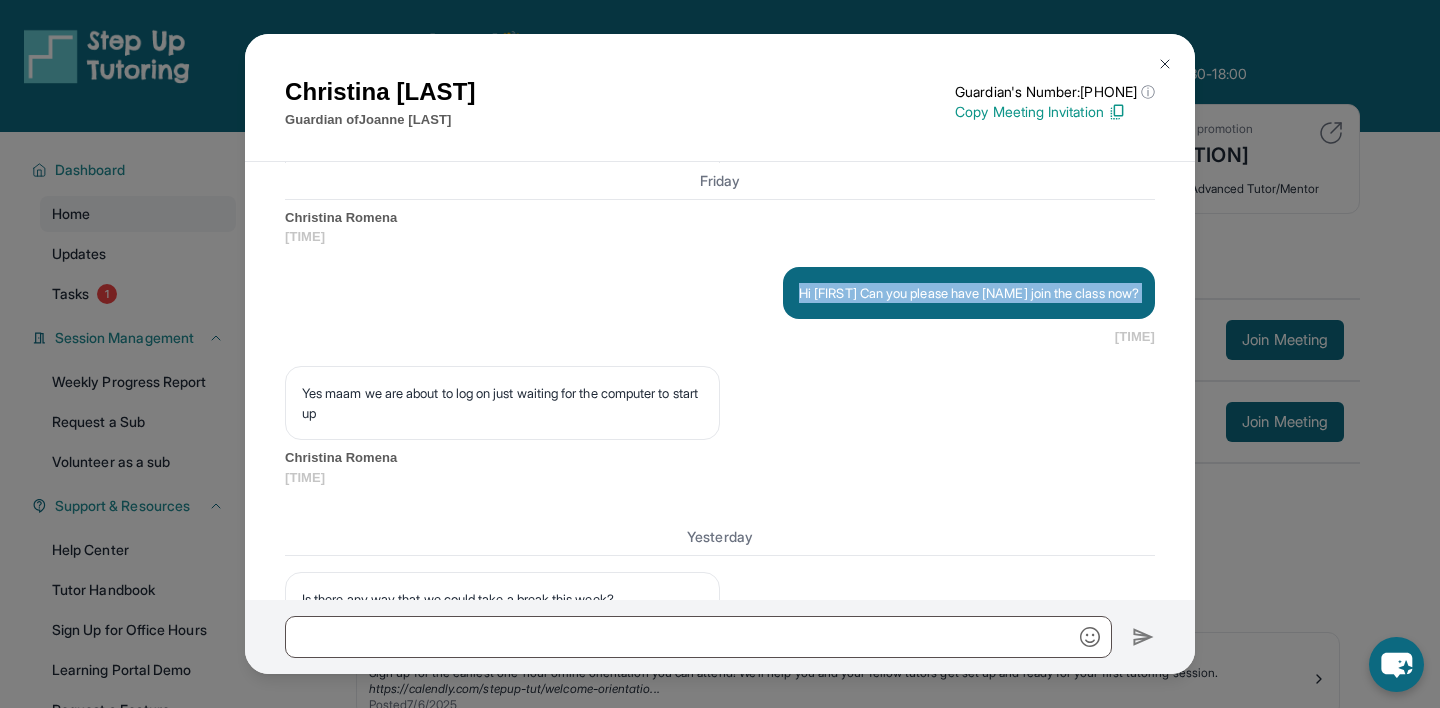click on "Hi [FIRST] Can you please have [NAME] join the class now?" at bounding box center [969, 293] 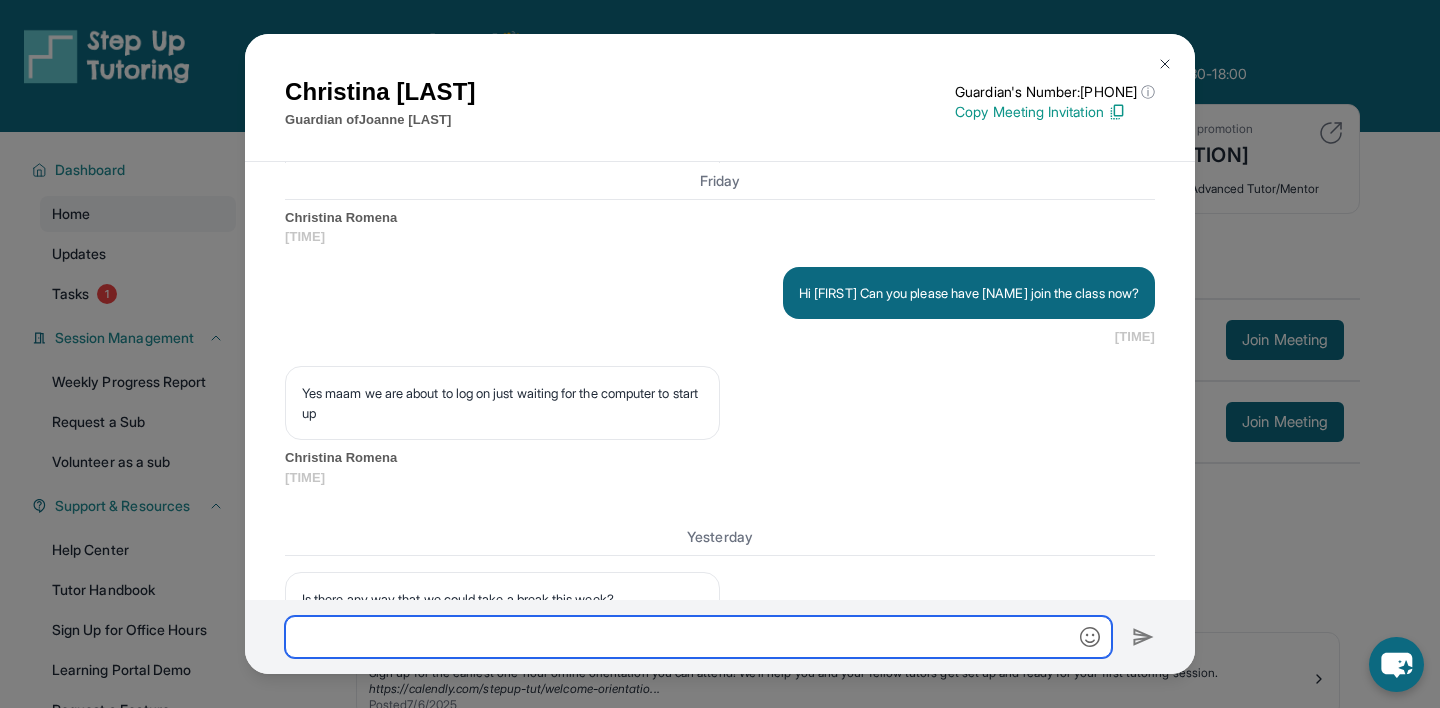 click at bounding box center (698, 637) 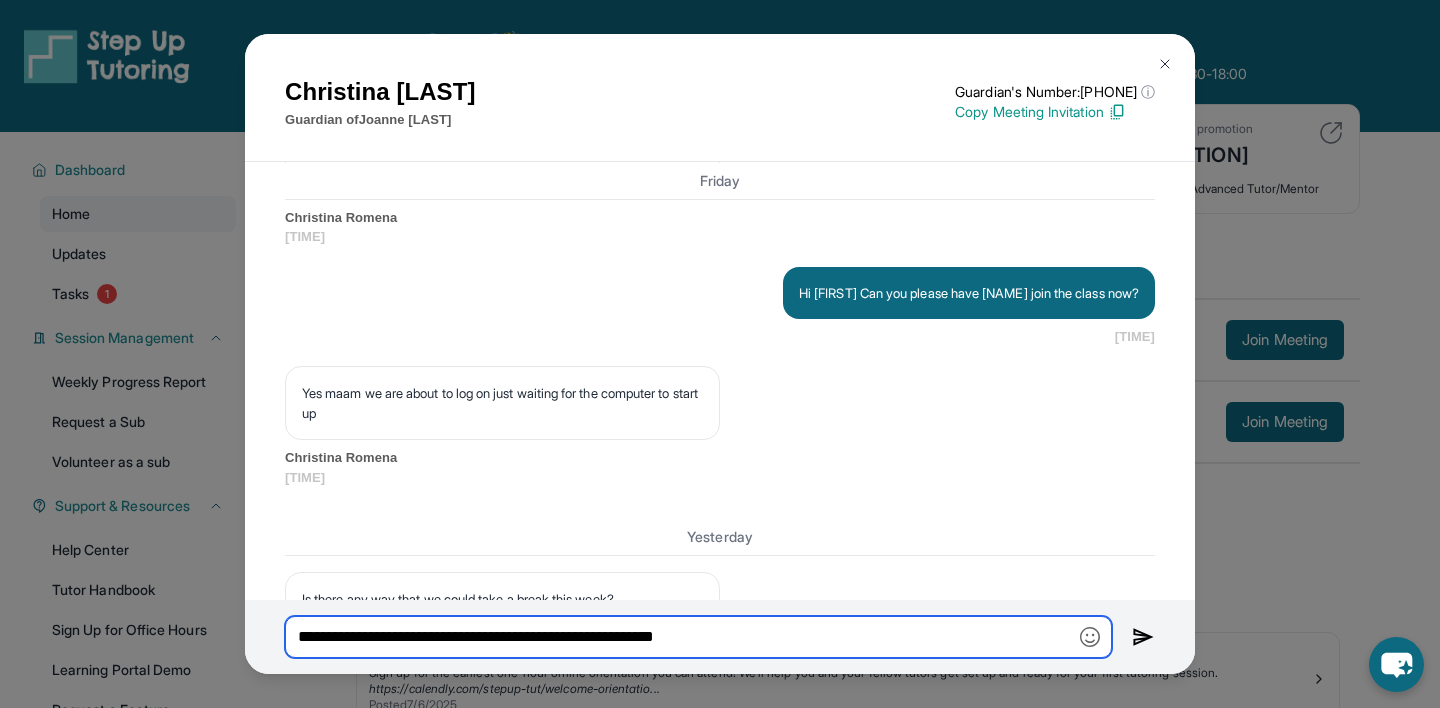 type on "**********" 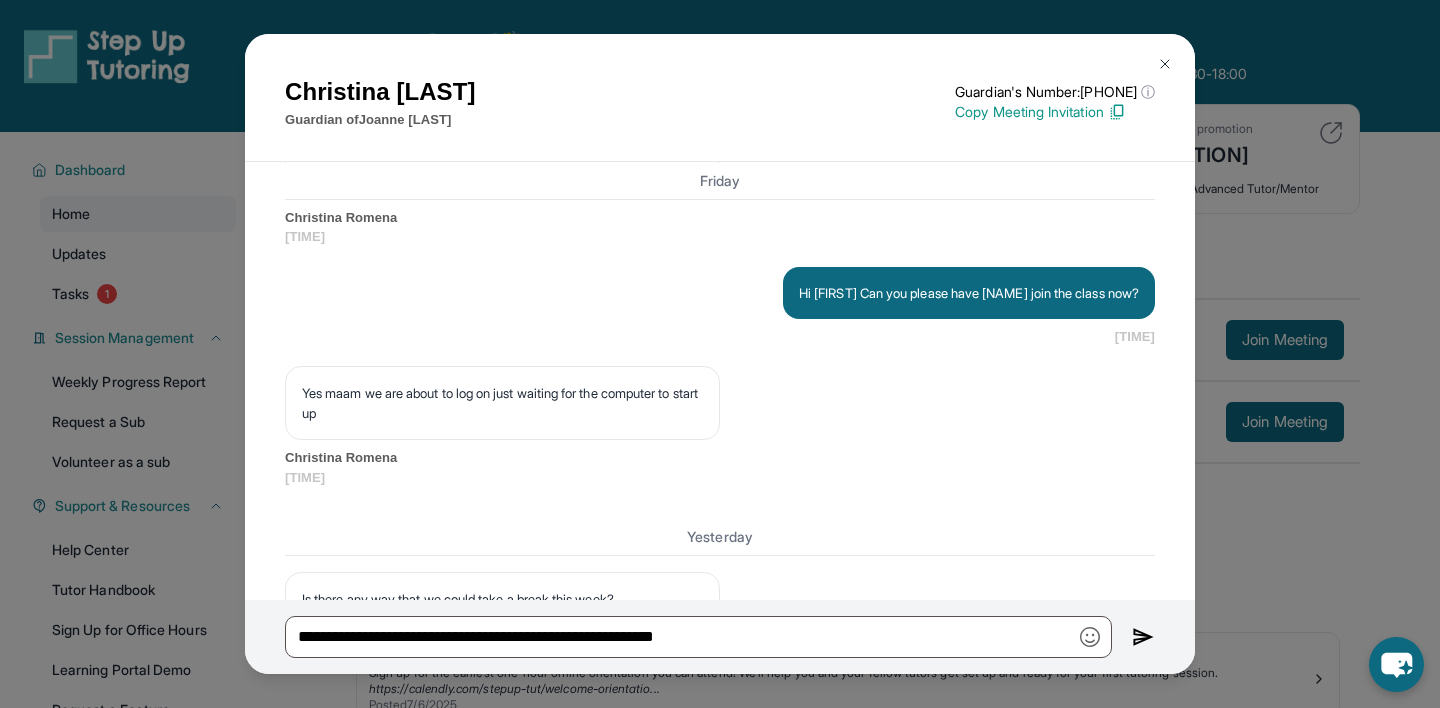 click on "**********" at bounding box center [720, 637] 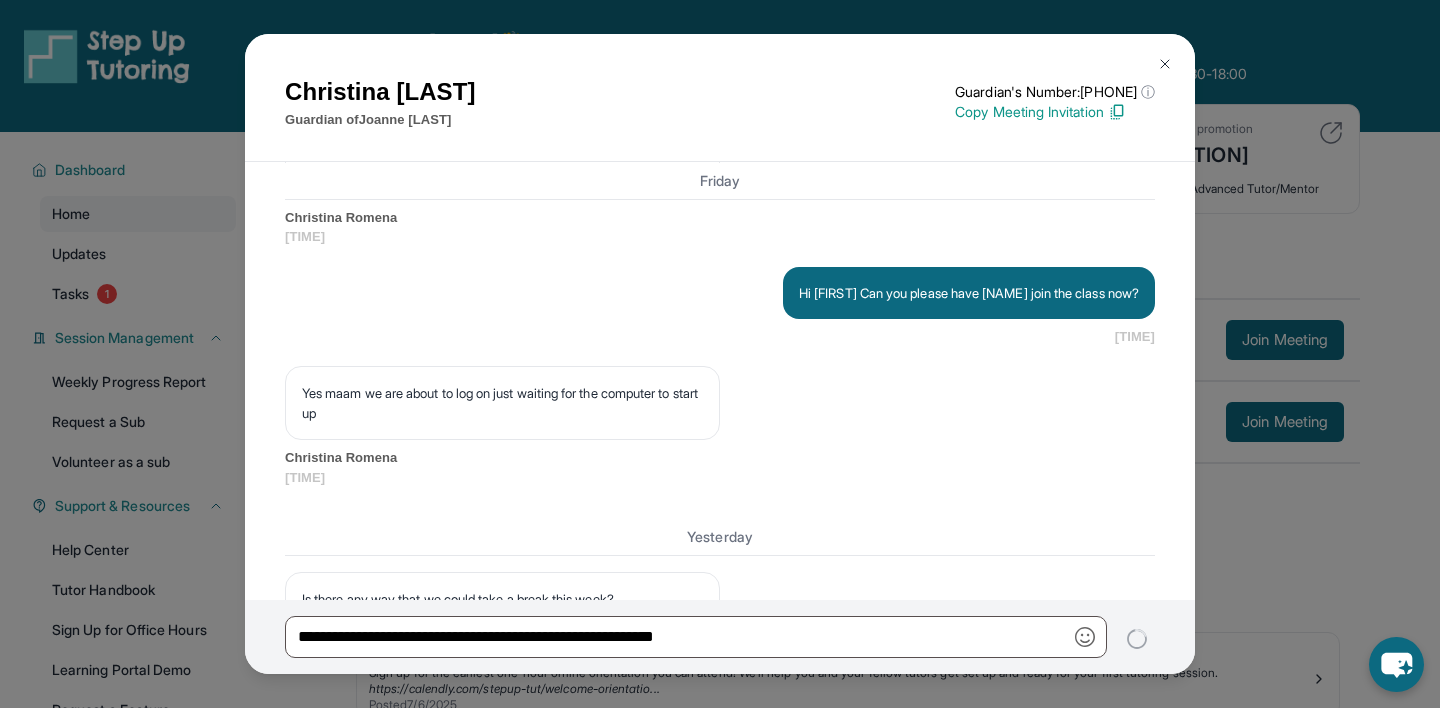 type 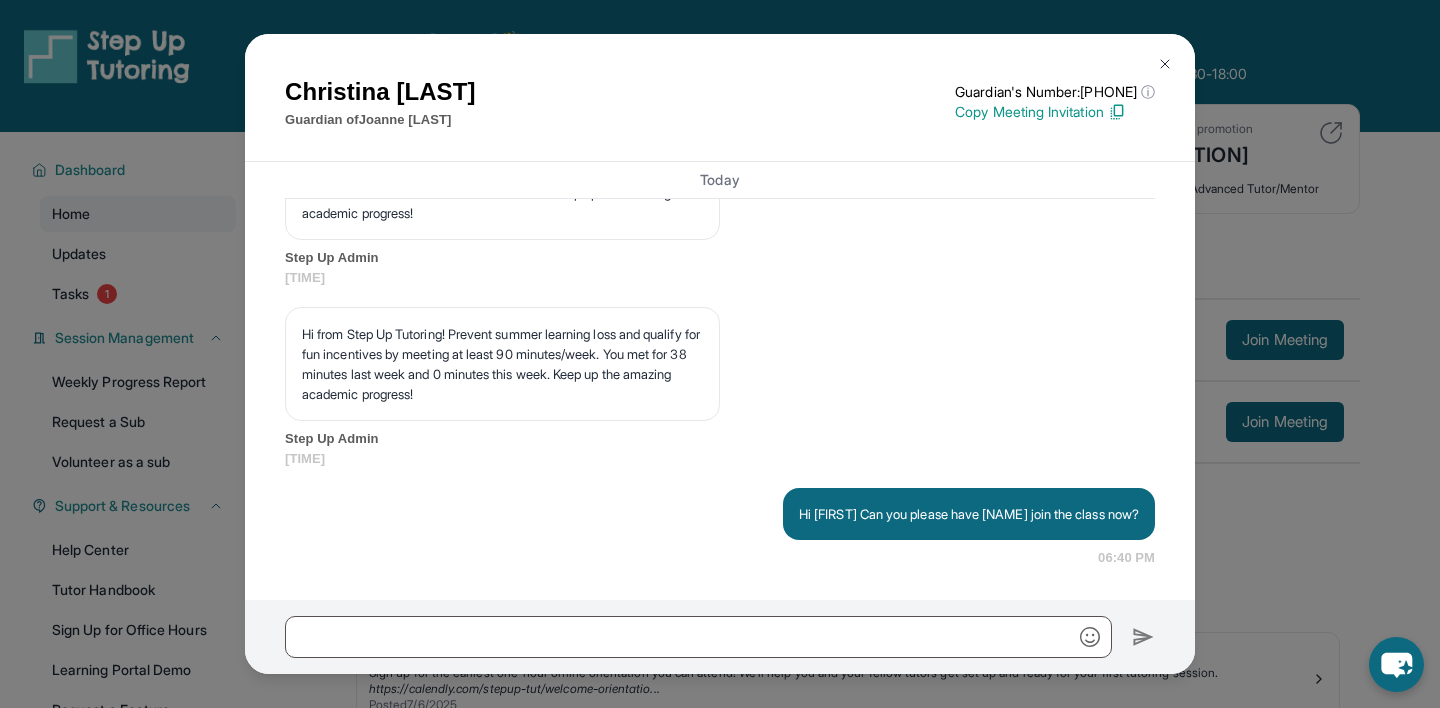 scroll, scrollTop: 9663, scrollLeft: 0, axis: vertical 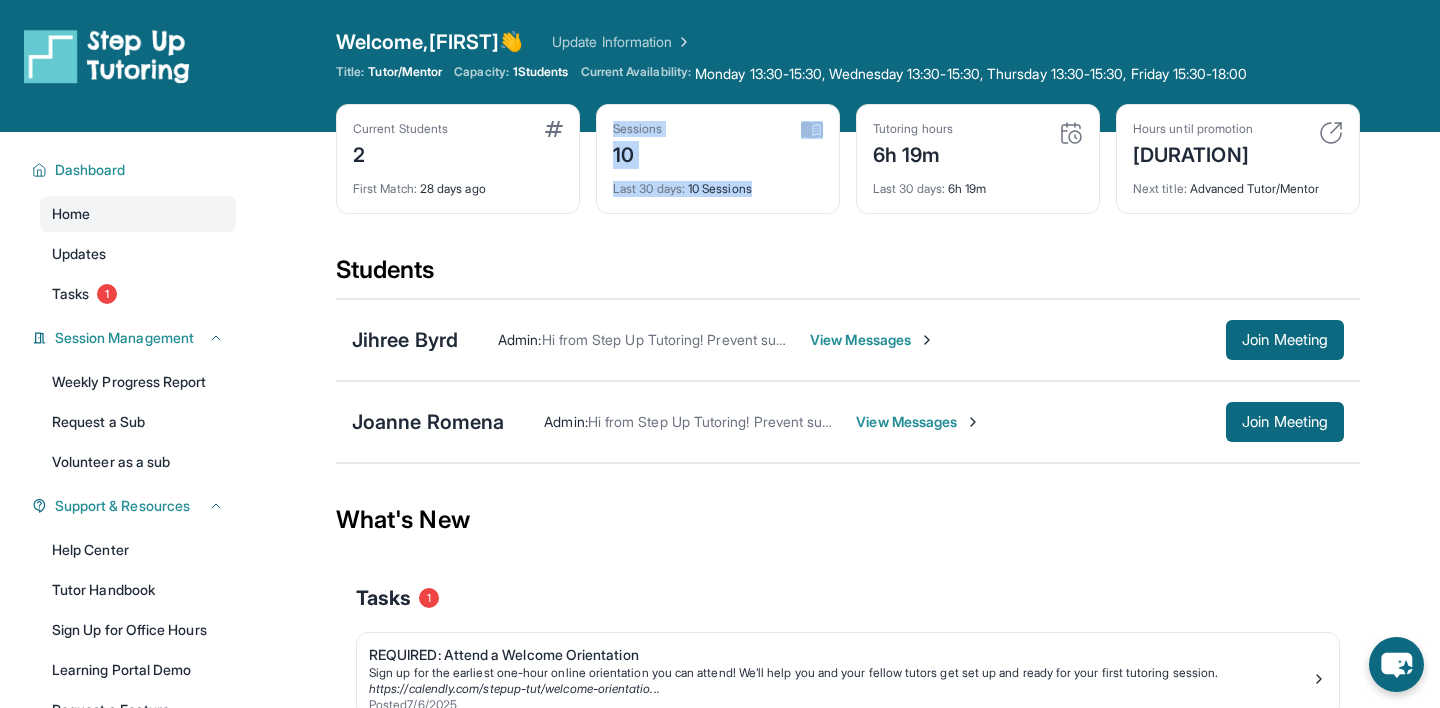 drag, startPoint x: 616, startPoint y: 131, endPoint x: 694, endPoint y: 245, distance: 138.13037 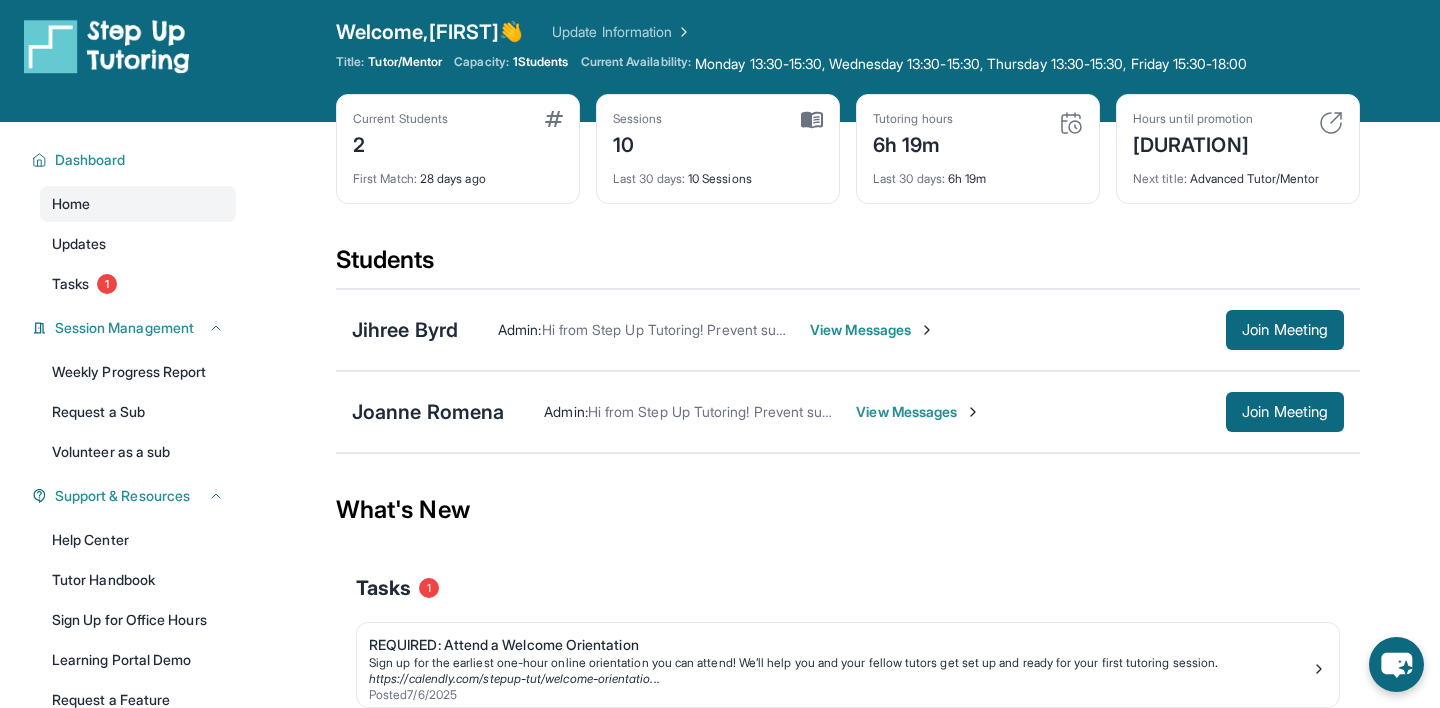 scroll, scrollTop: 0, scrollLeft: 0, axis: both 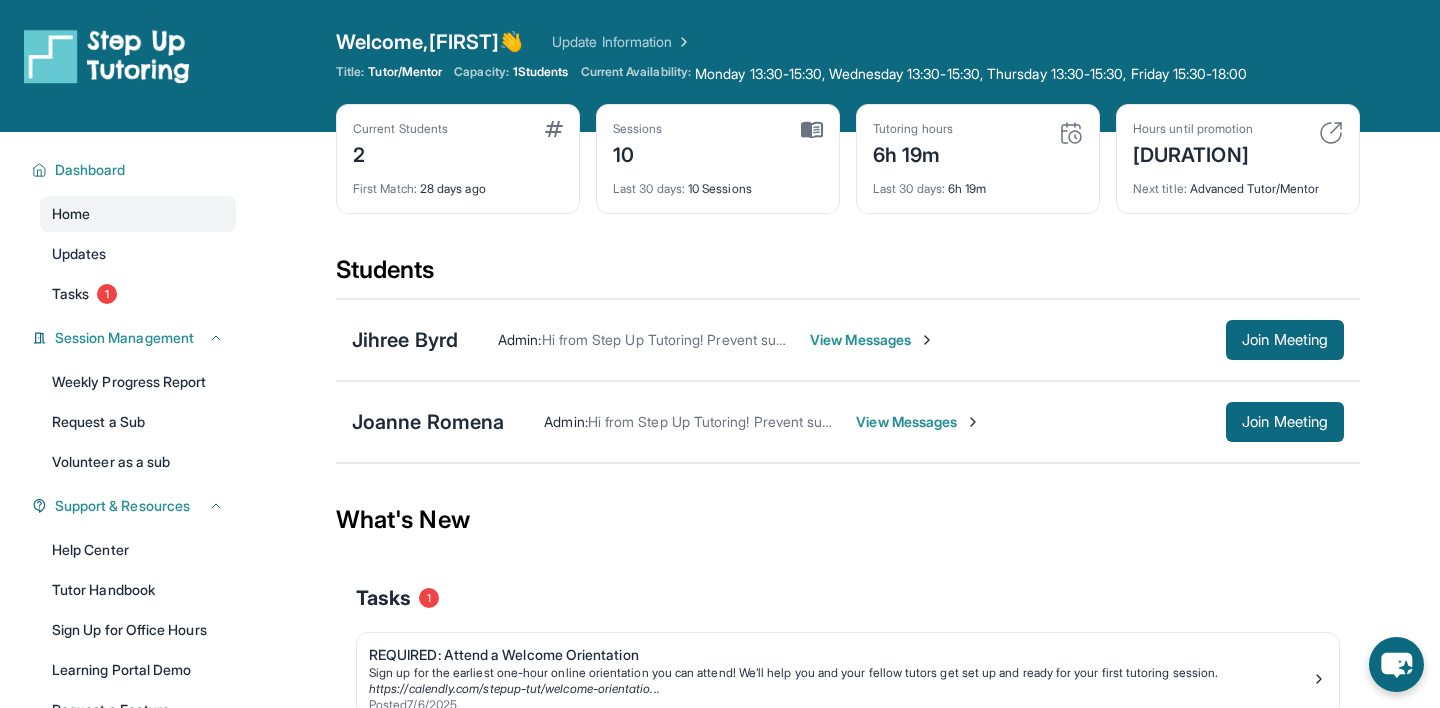 click on "View Messages" at bounding box center [918, 422] 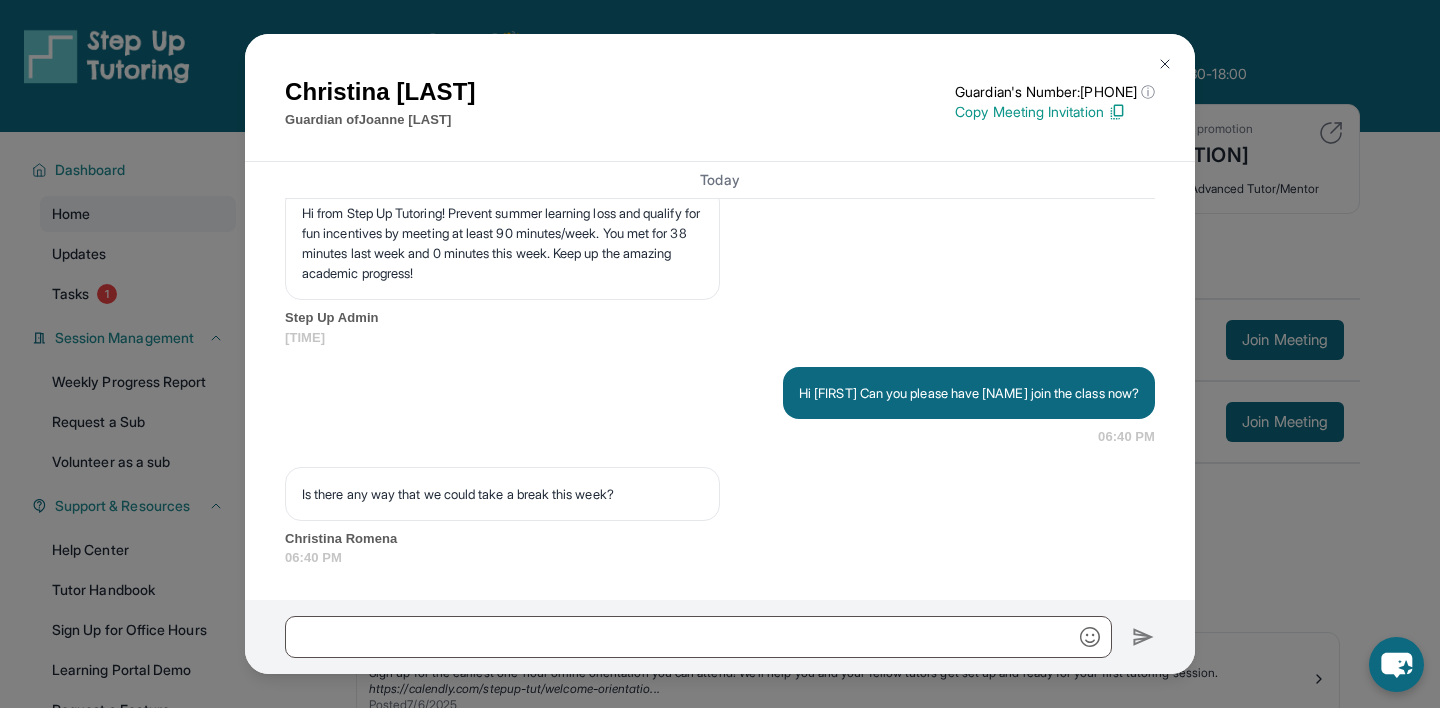 scroll, scrollTop: 9784, scrollLeft: 0, axis: vertical 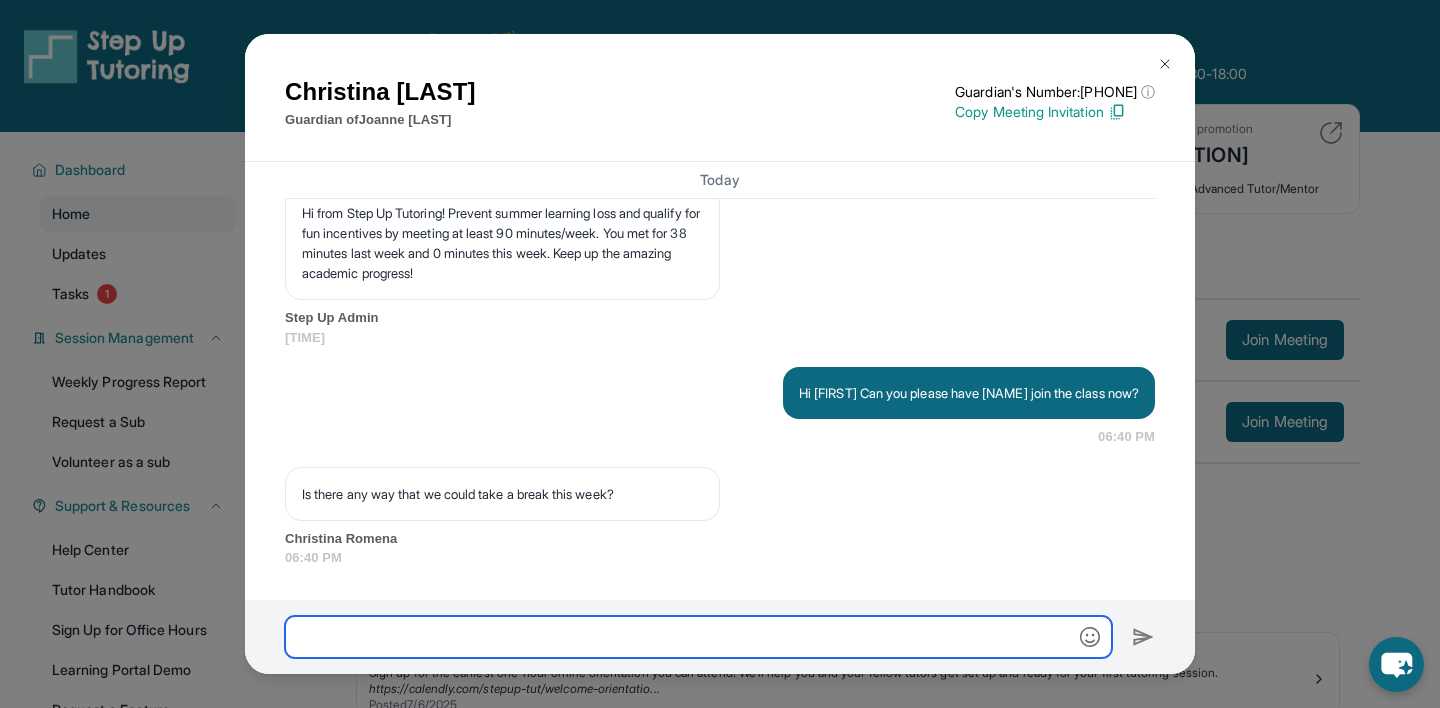 click at bounding box center (698, 637) 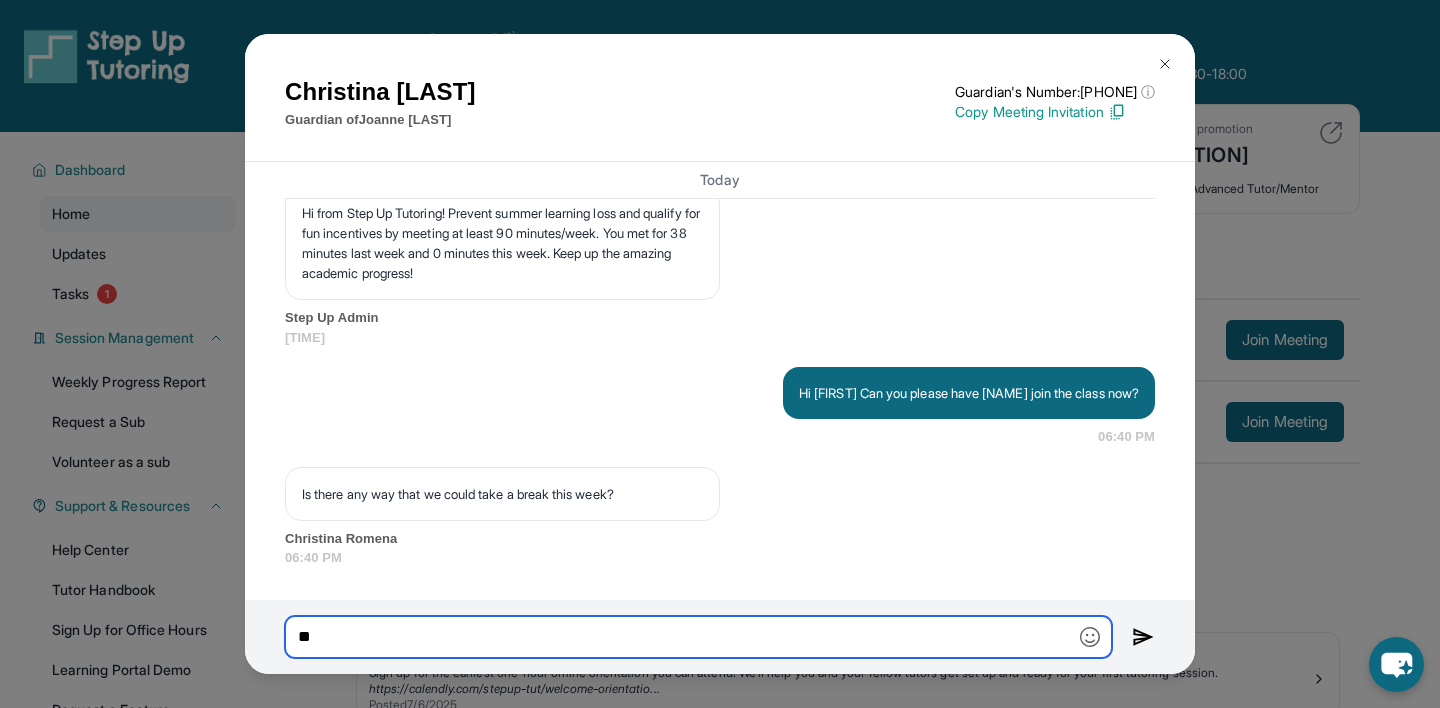 type on "*" 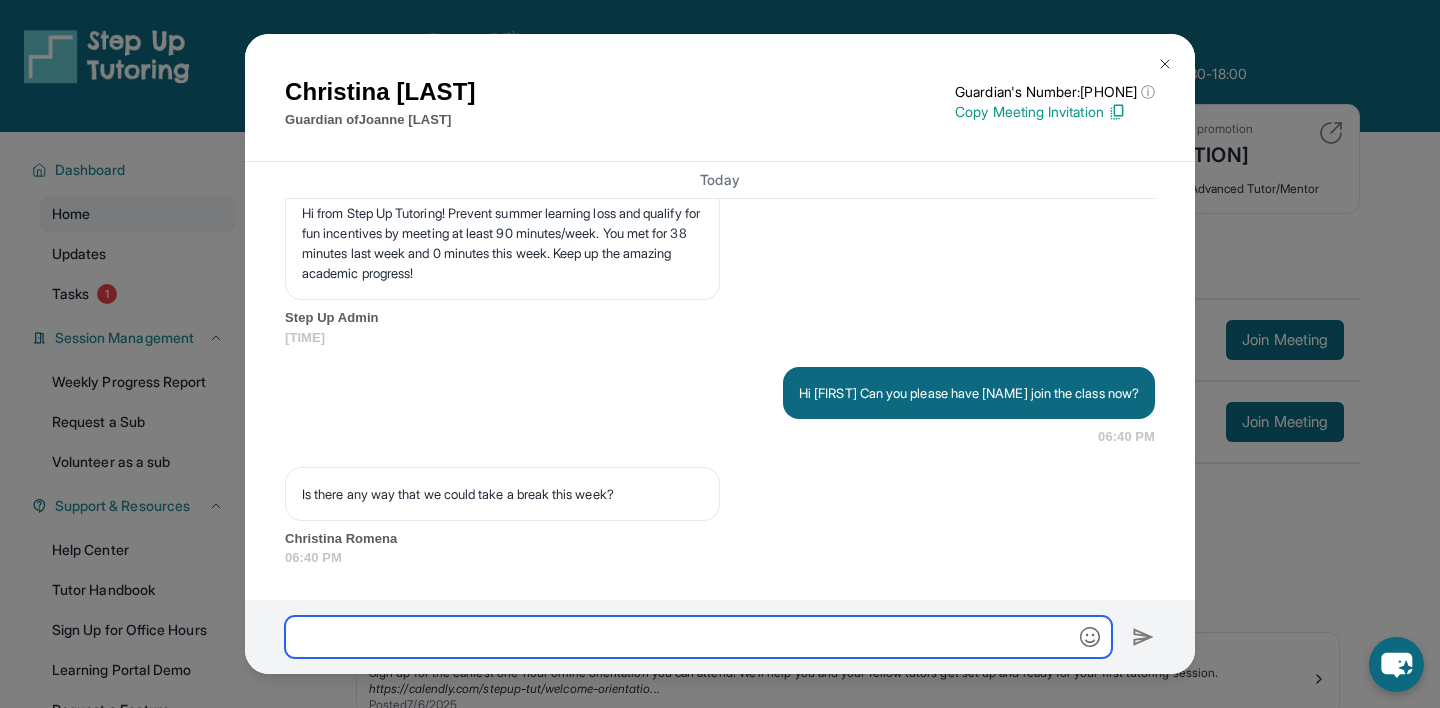 type on "*" 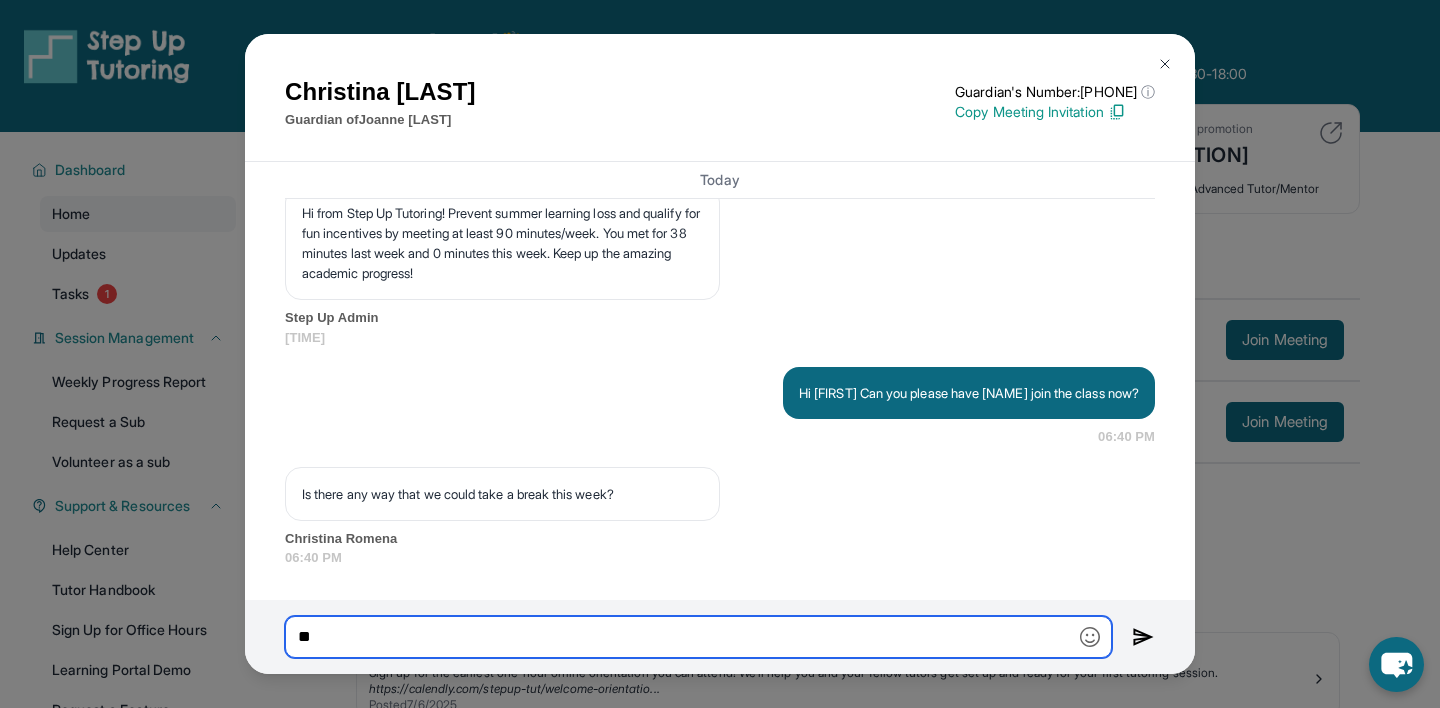 type on "*" 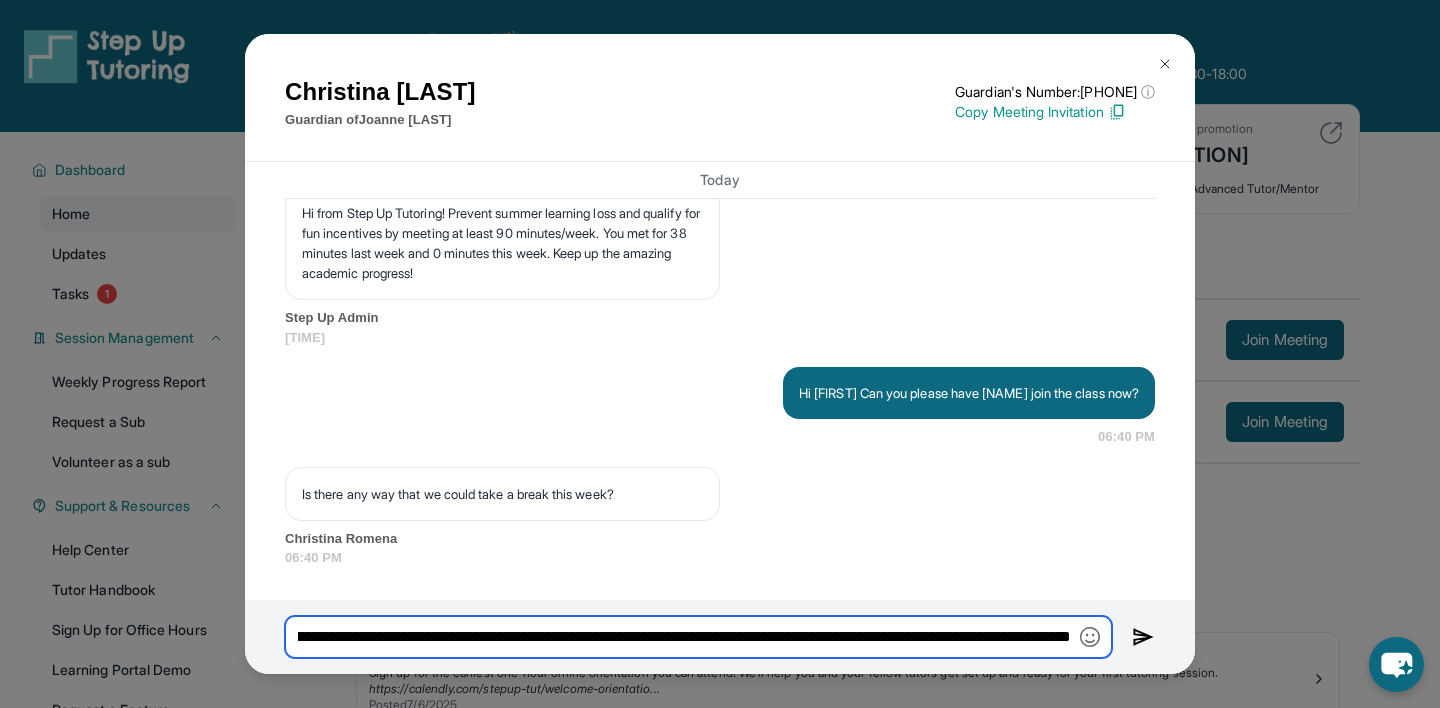 scroll, scrollTop: 0, scrollLeft: 537, axis: horizontal 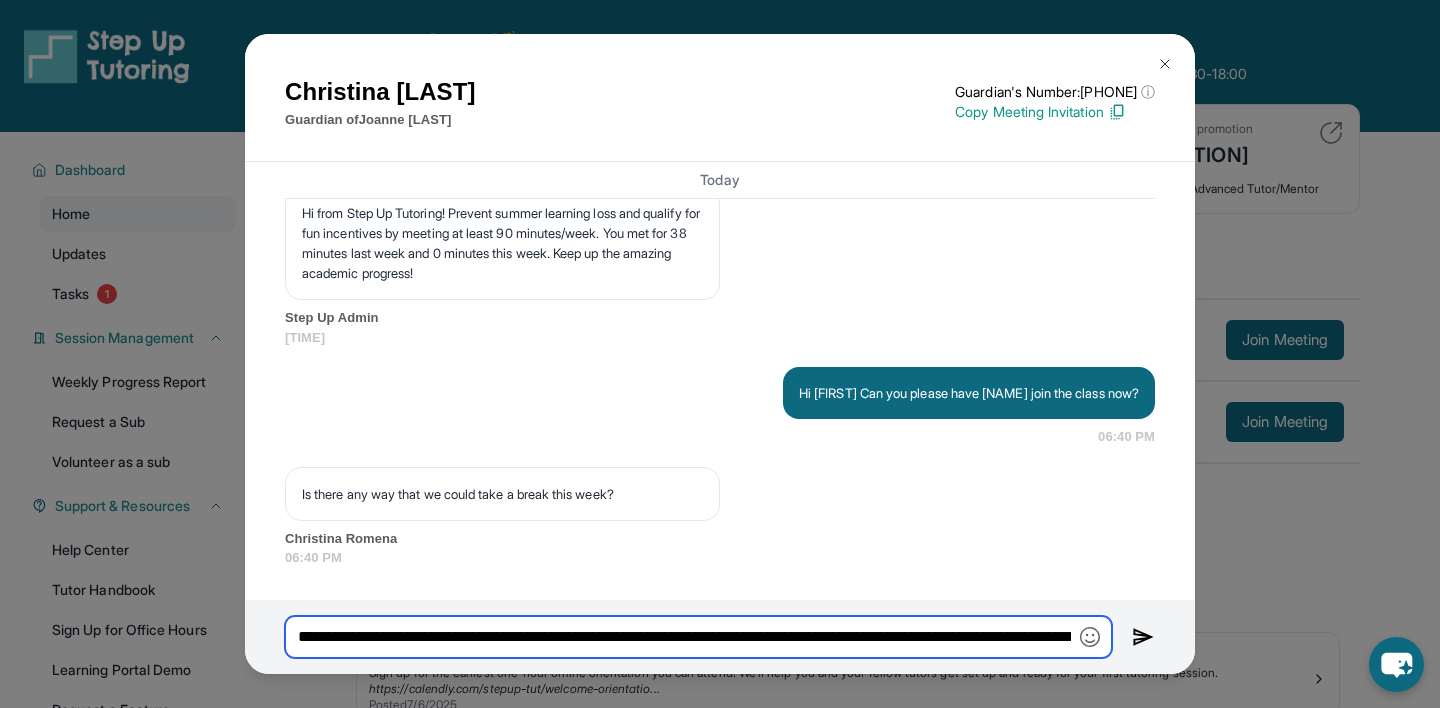 drag, startPoint x: 382, startPoint y: 632, endPoint x: 368, endPoint y: 641, distance: 16.643316 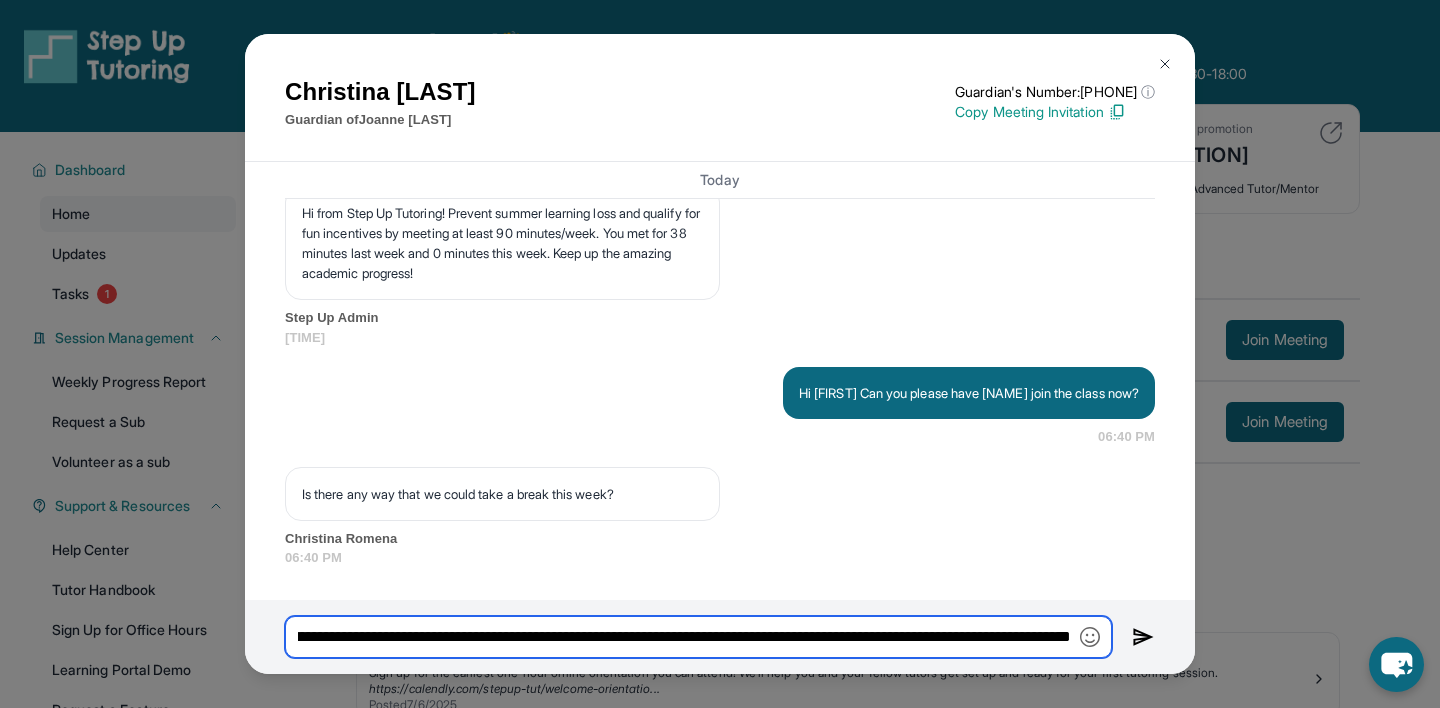 scroll, scrollTop: 0, scrollLeft: 537, axis: horizontal 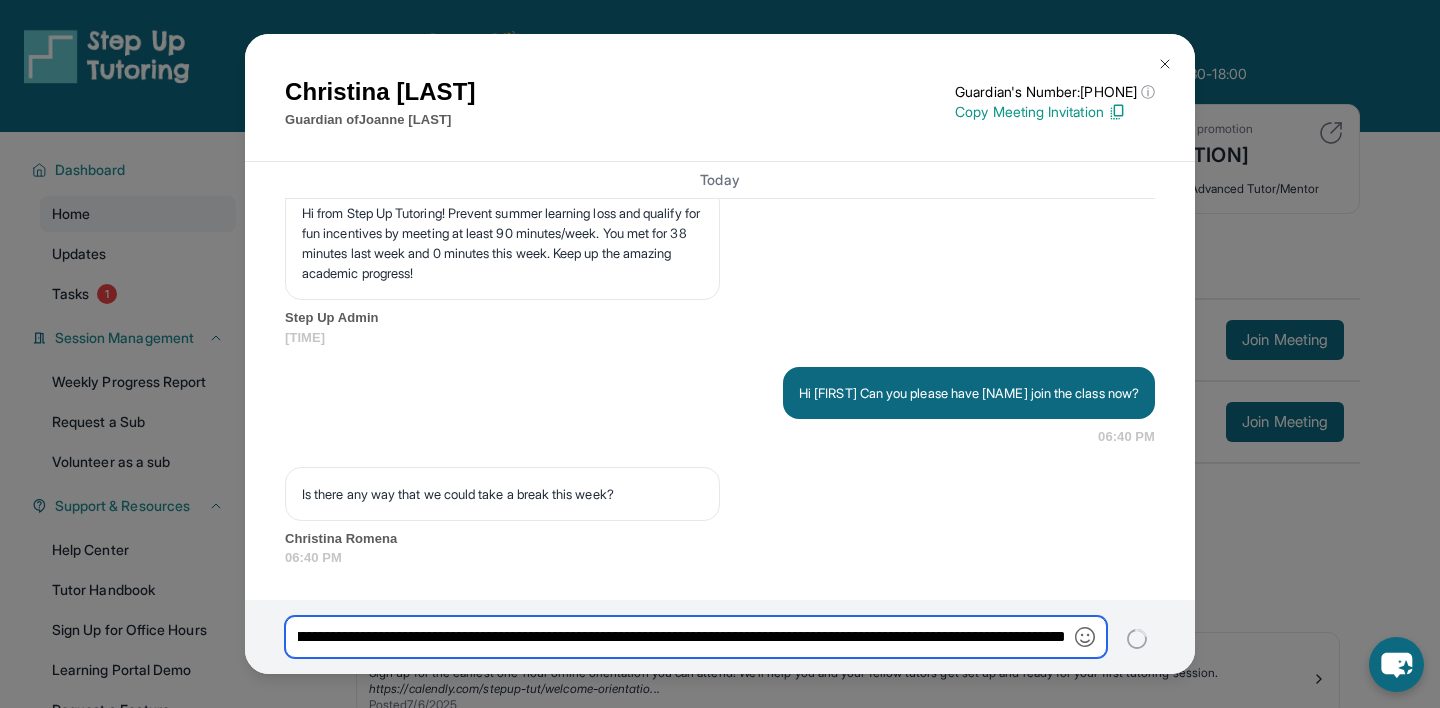 type 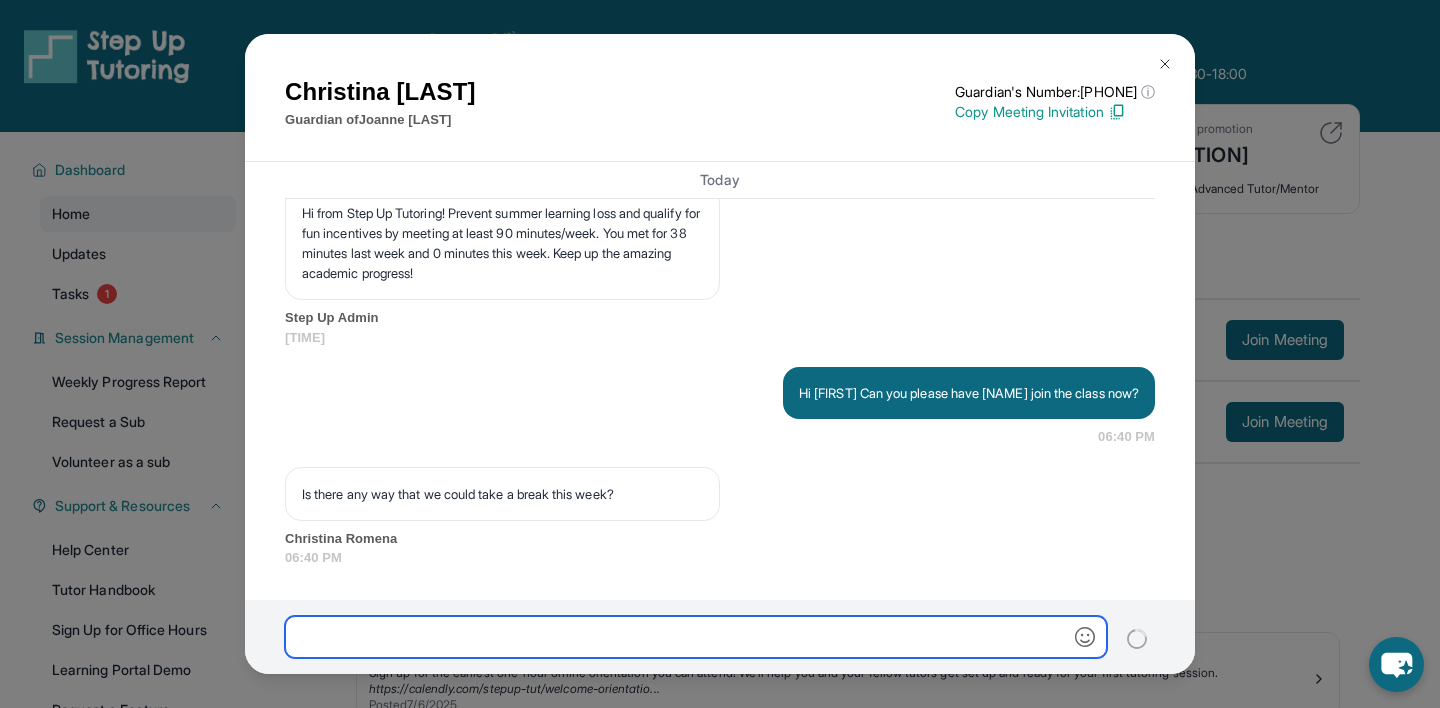 scroll, scrollTop: 0, scrollLeft: 0, axis: both 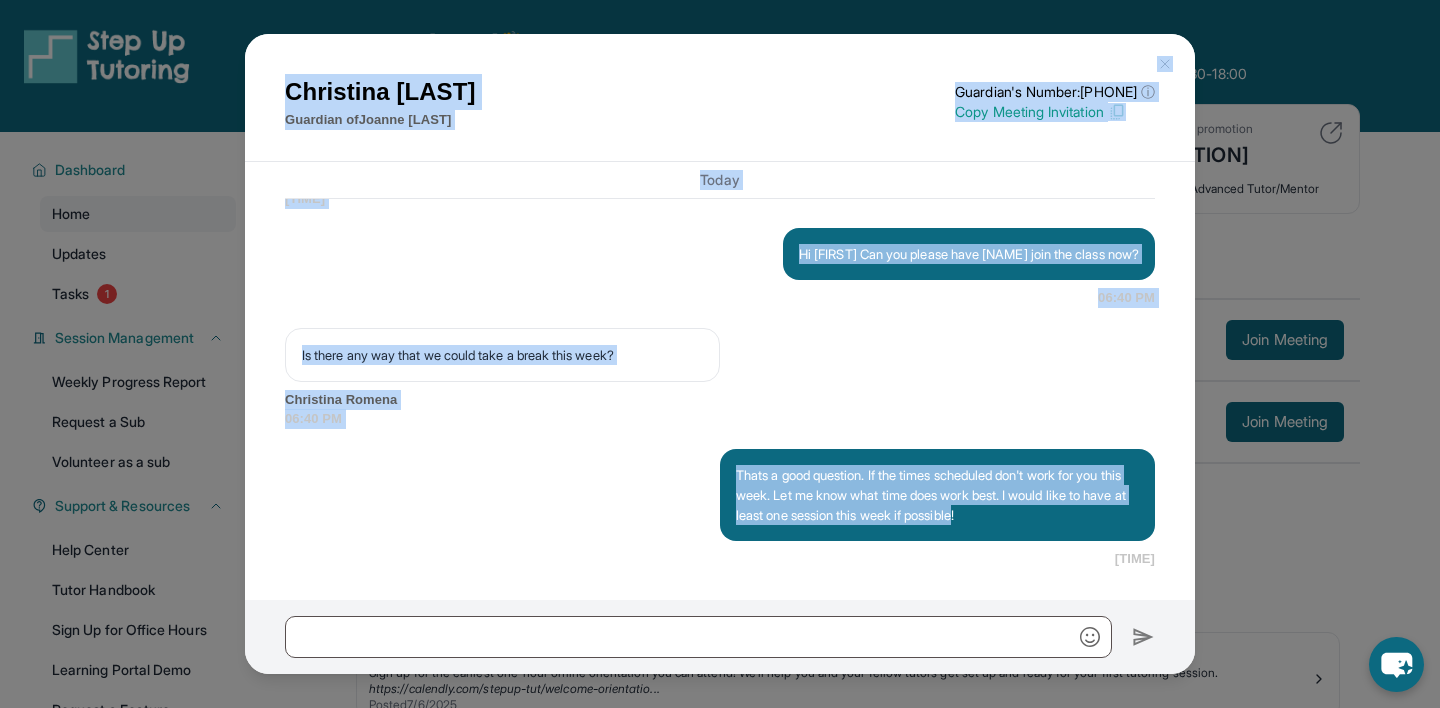drag, startPoint x: 284, startPoint y: 84, endPoint x: 735, endPoint y: 555, distance: 652.10583 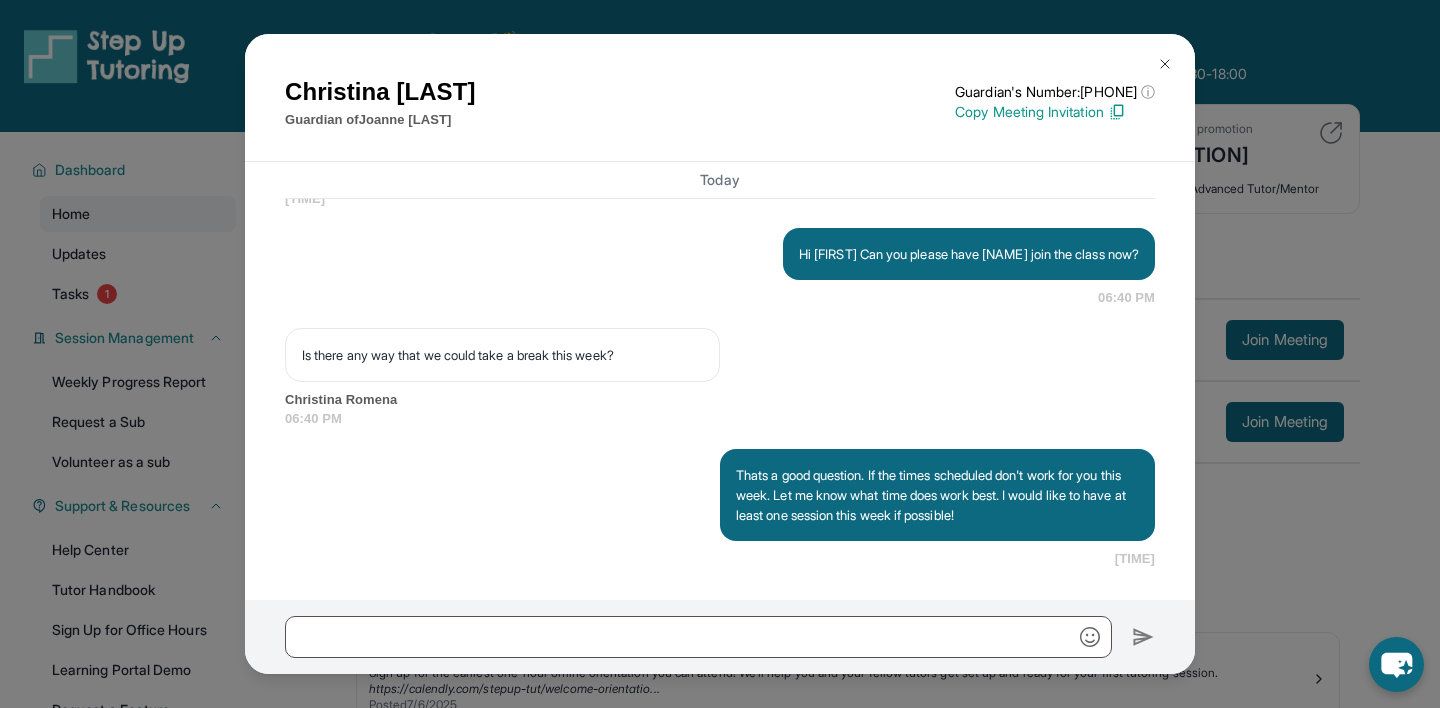 click at bounding box center (1165, 64) 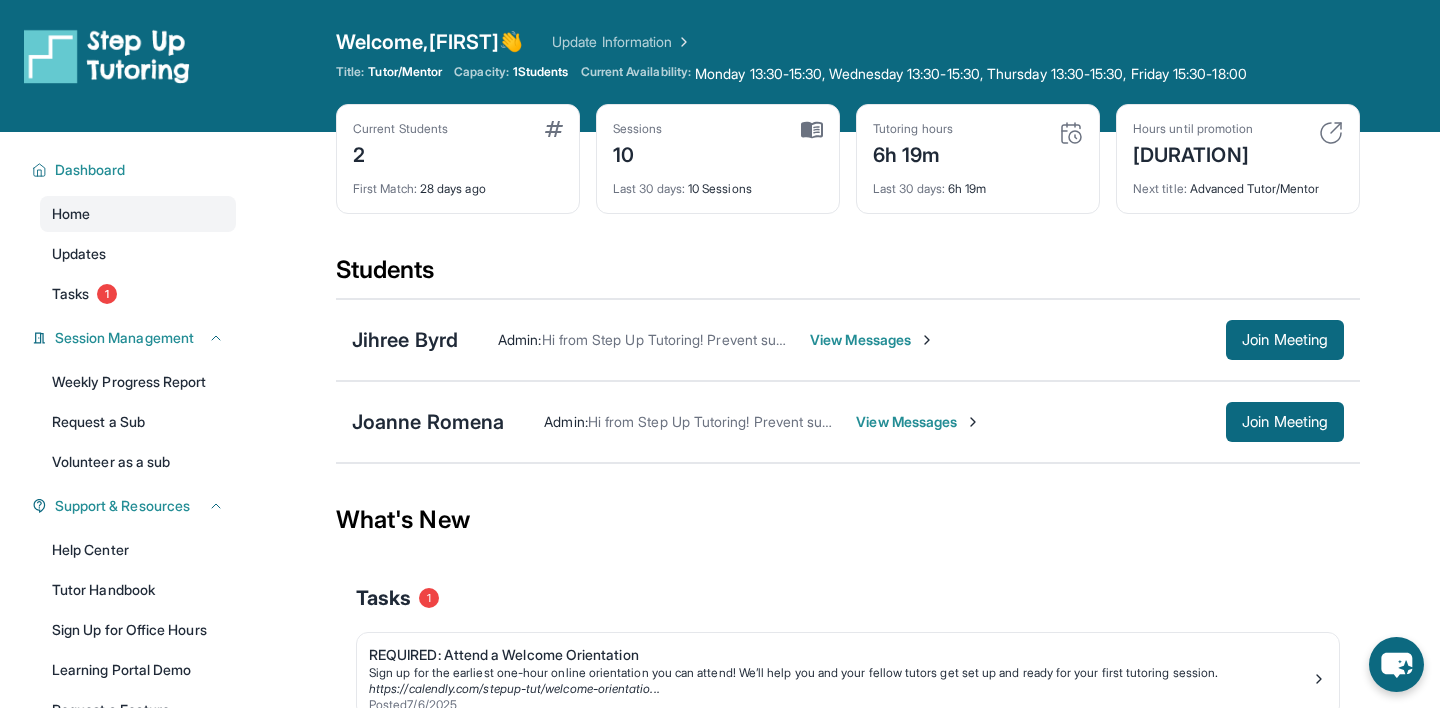 click on "[NAME] [LAST] Admin :  Hi from Step Up Tutoring! Prevent summer learning loss and qualify for fun incentives by meeting at least 90 minutes/week. You met for 38 minutes last week and 0 minutes this week. Keep up the amazing academic progress! View Messages Join Meeting" at bounding box center (848, 422) 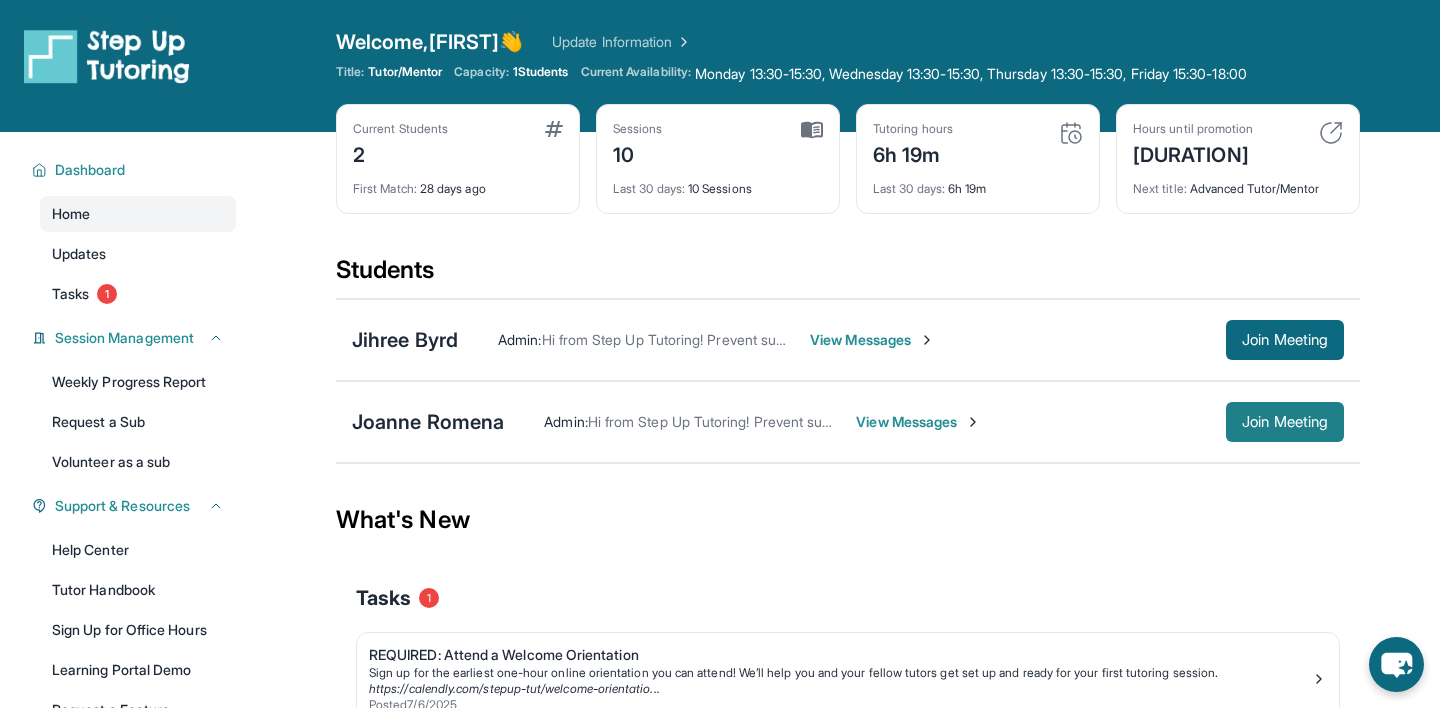click on "Join Meeting" at bounding box center [1285, 422] 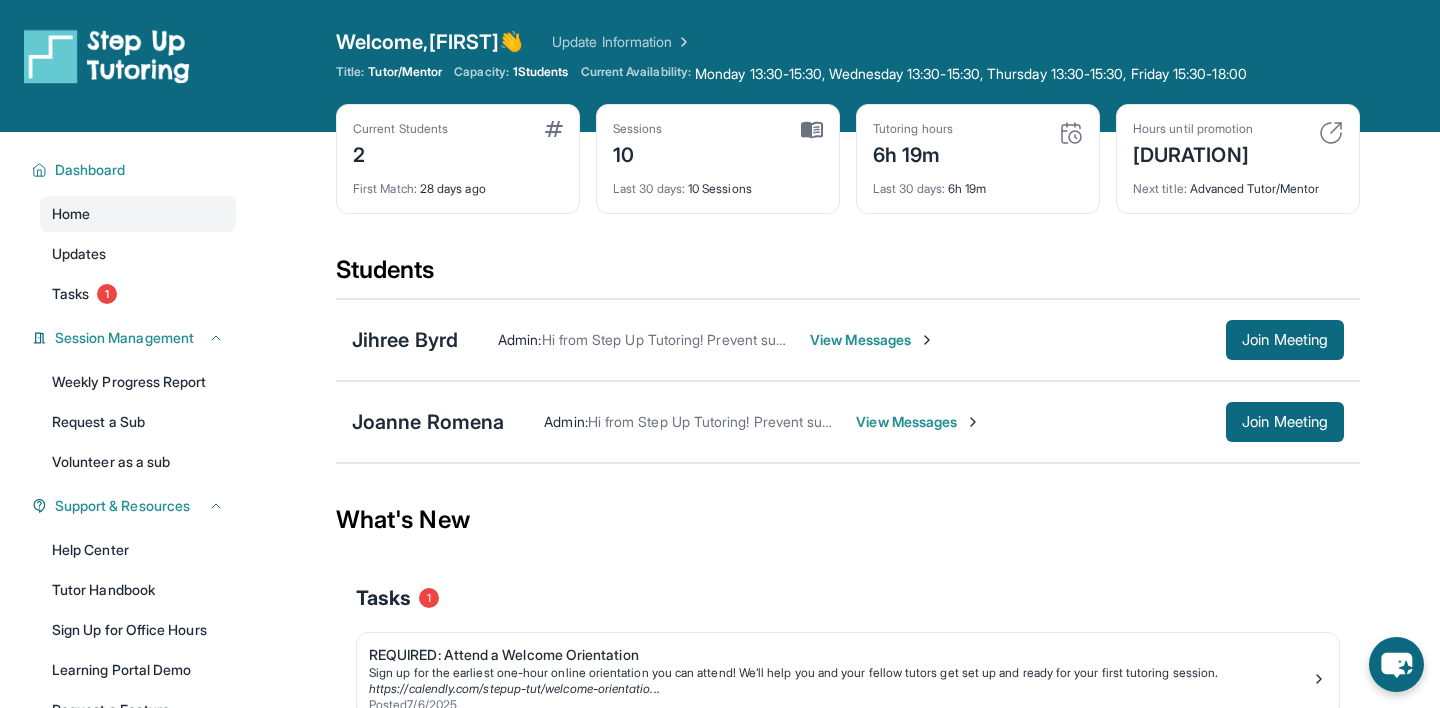 click on "View Messages" at bounding box center (918, 422) 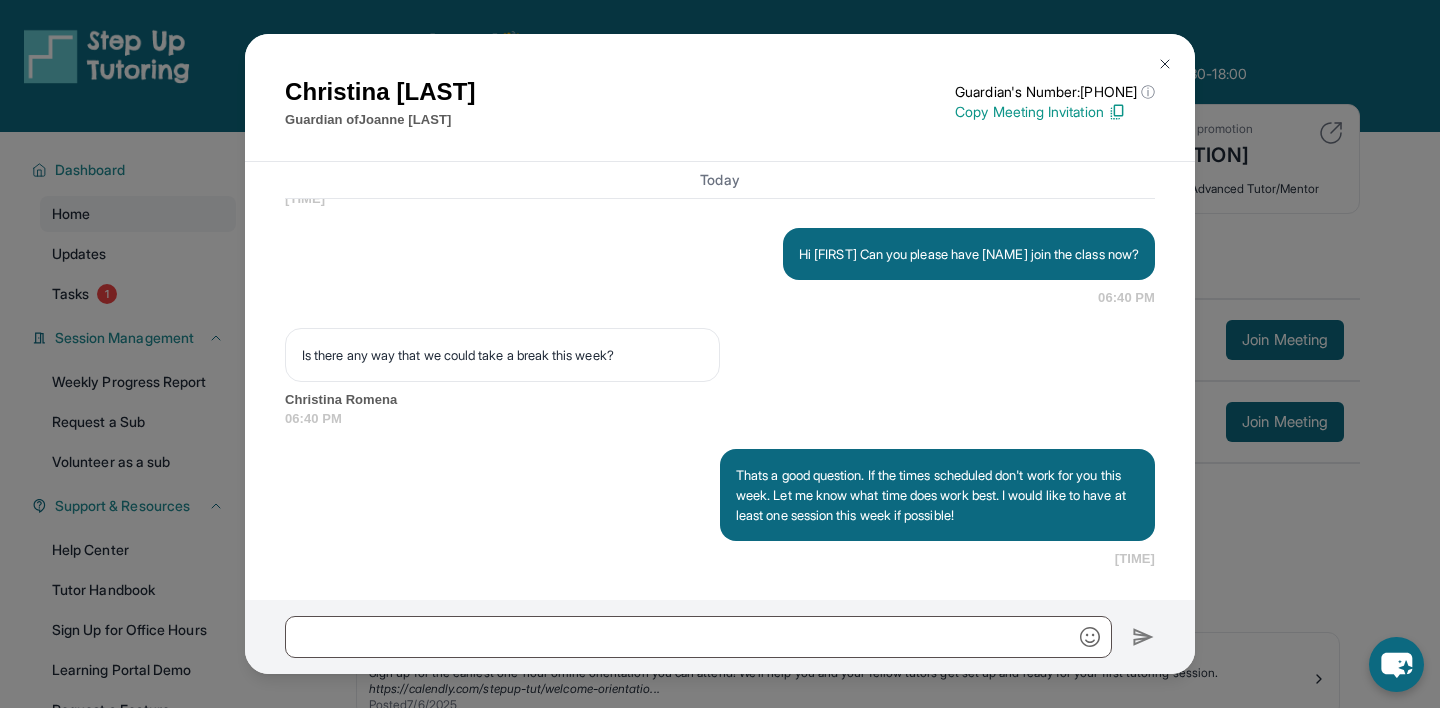 scroll, scrollTop: 9923, scrollLeft: 0, axis: vertical 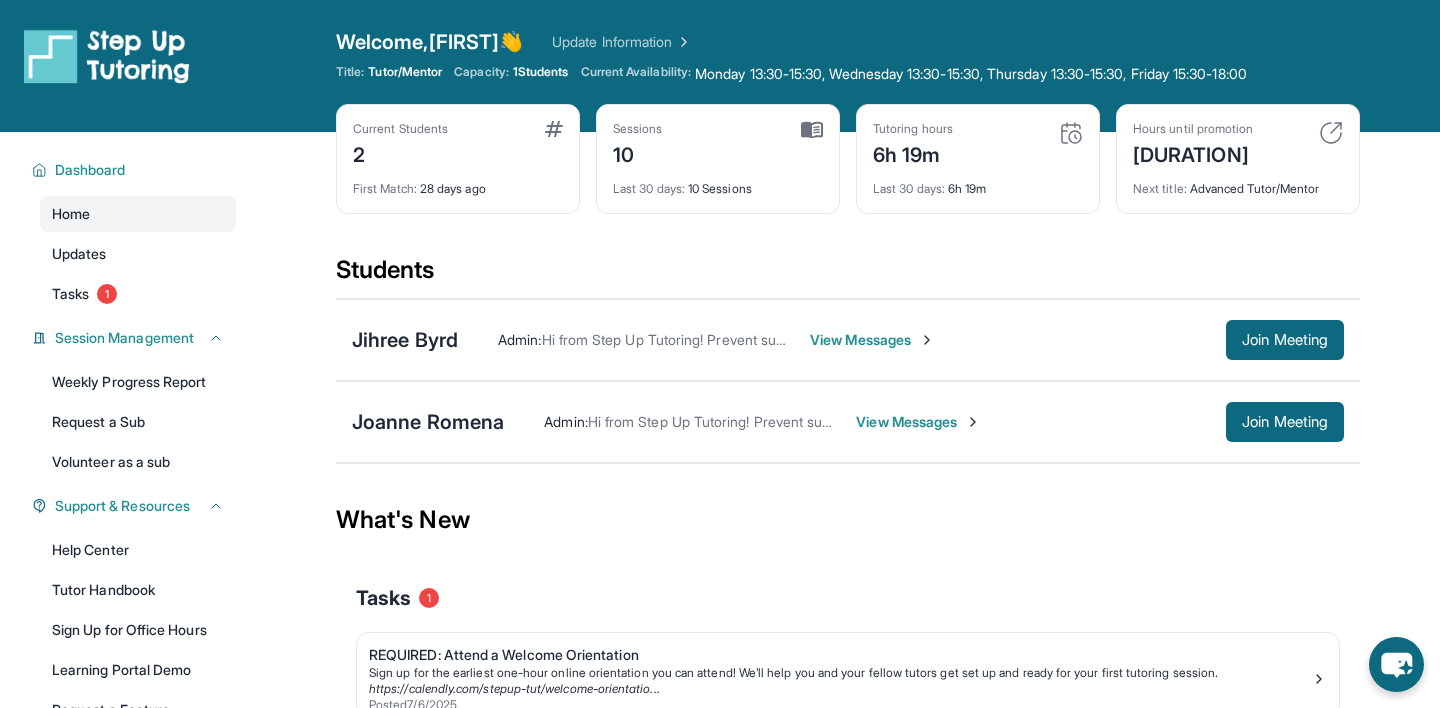 click on "View Messages" at bounding box center (918, 422) 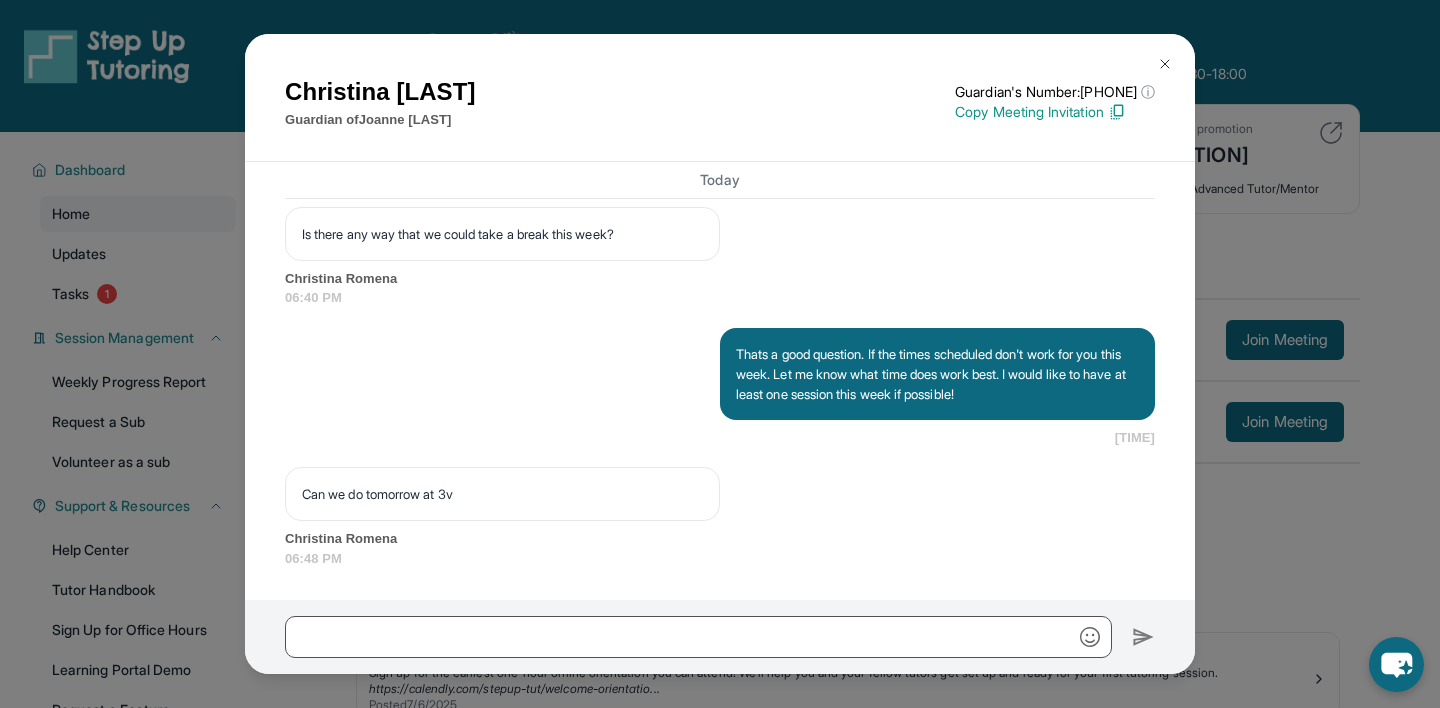 scroll, scrollTop: 10044, scrollLeft: 0, axis: vertical 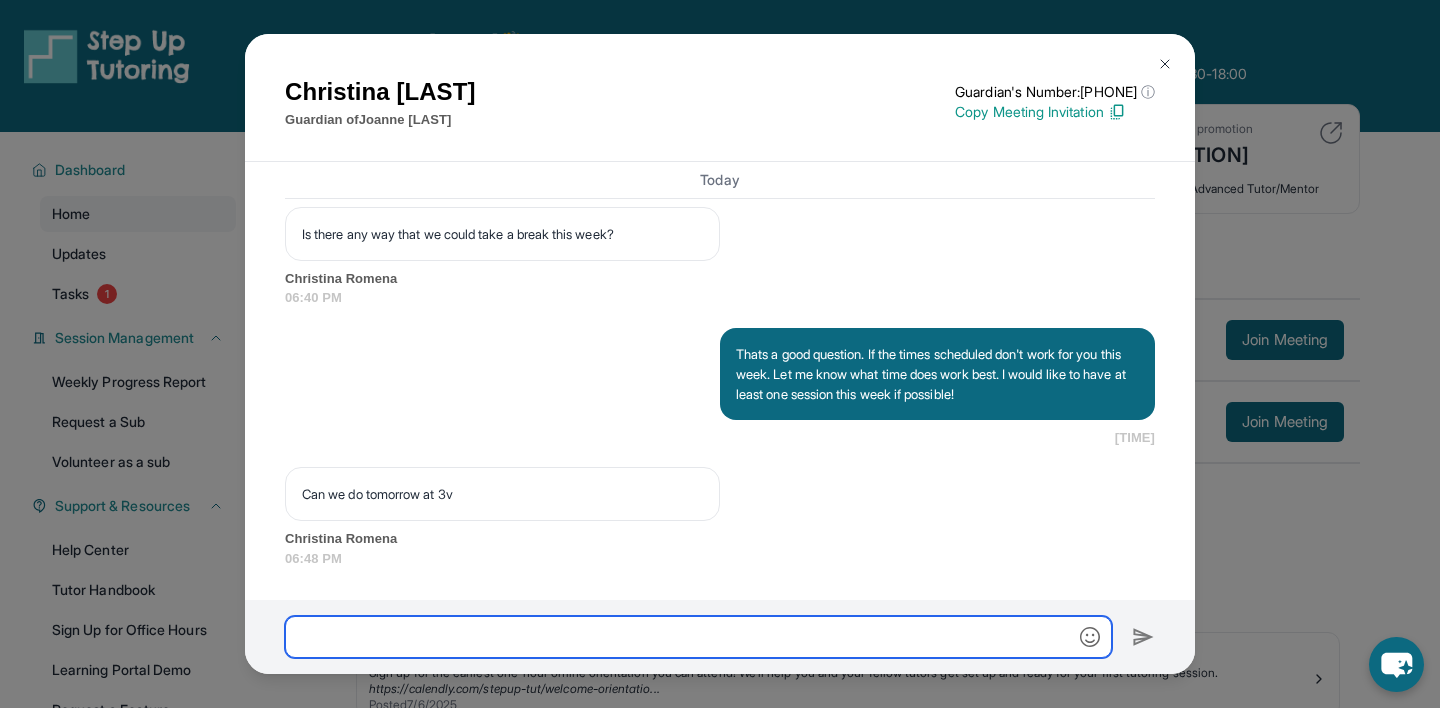 click at bounding box center (698, 637) 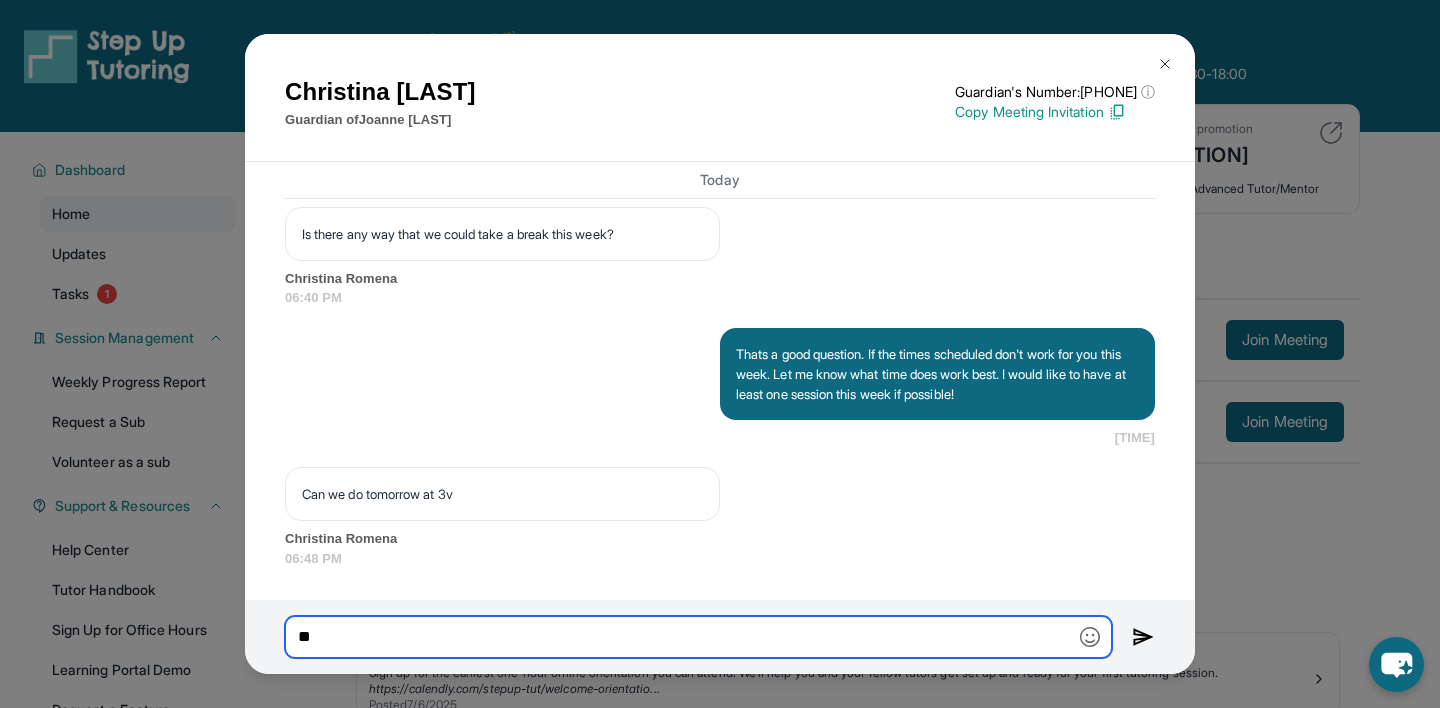 type on "*" 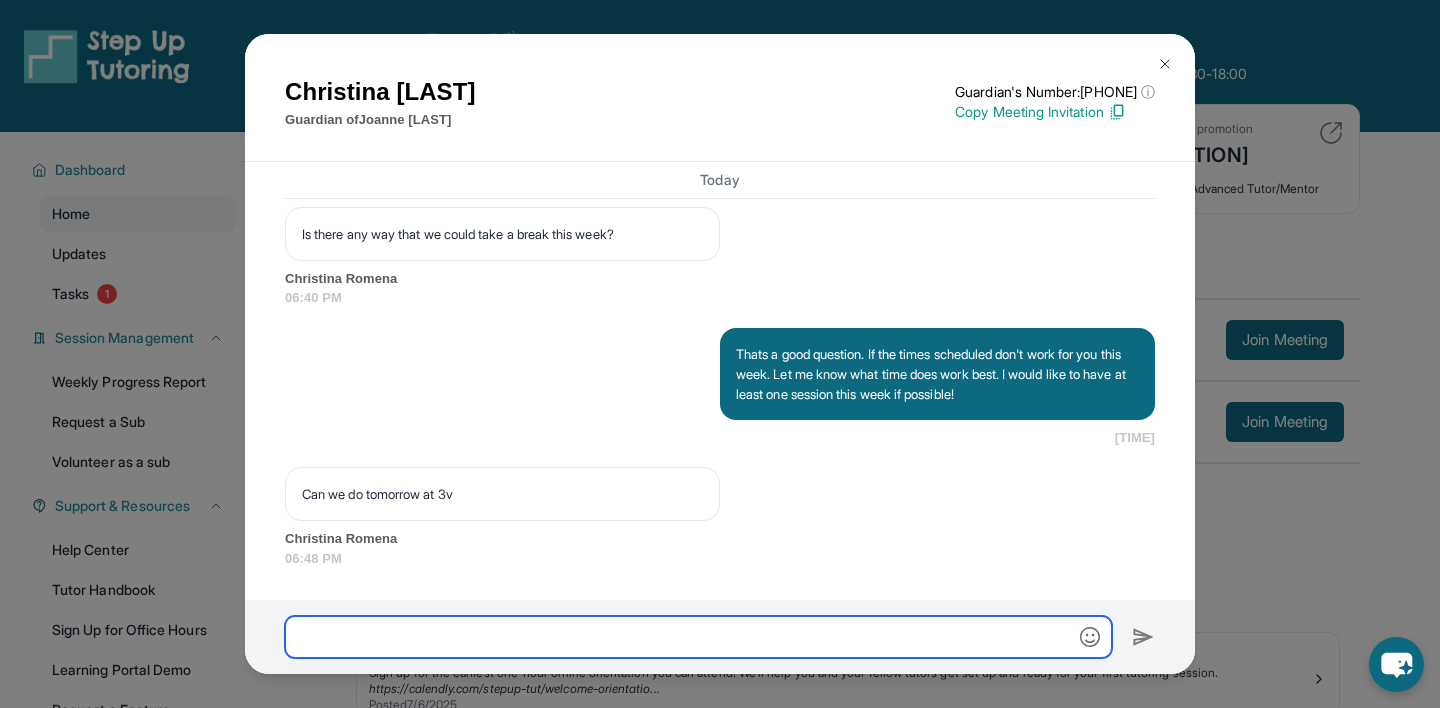 type on "*" 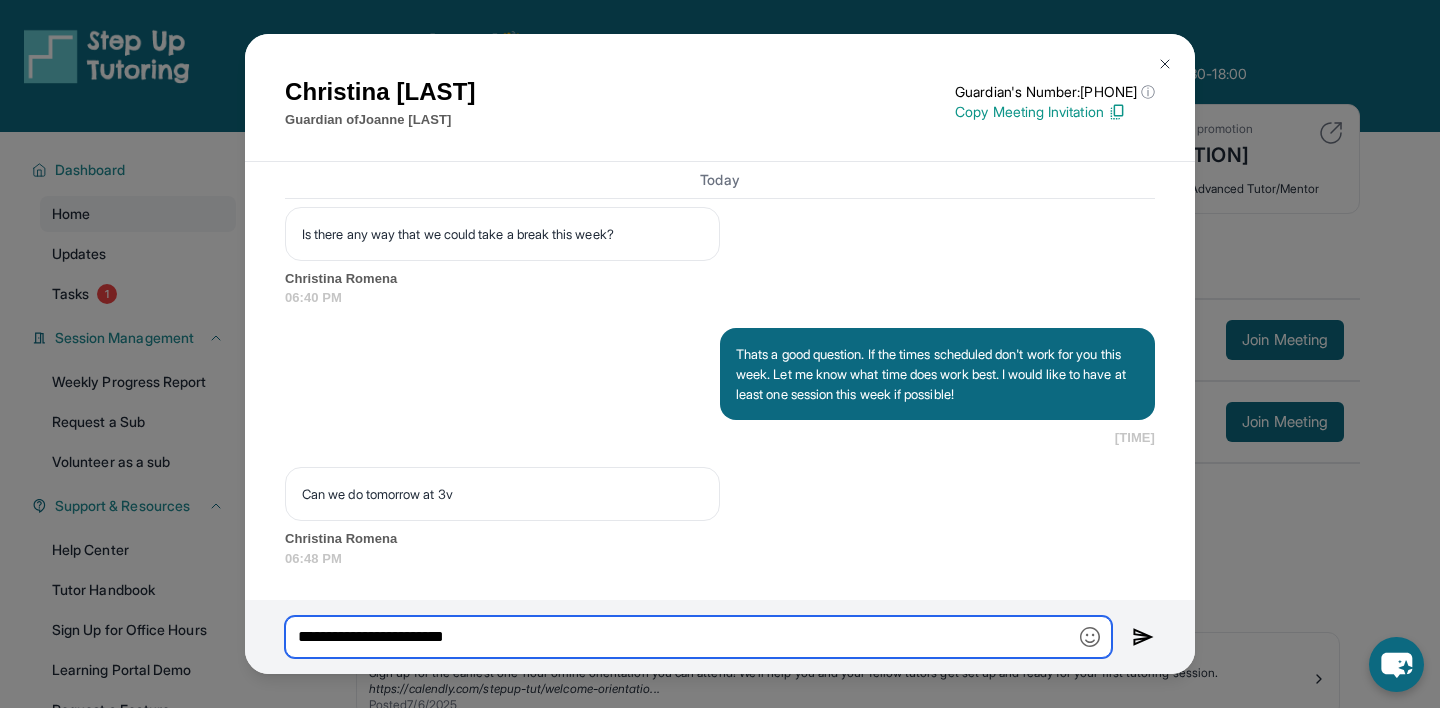 click on "**********" at bounding box center [698, 637] 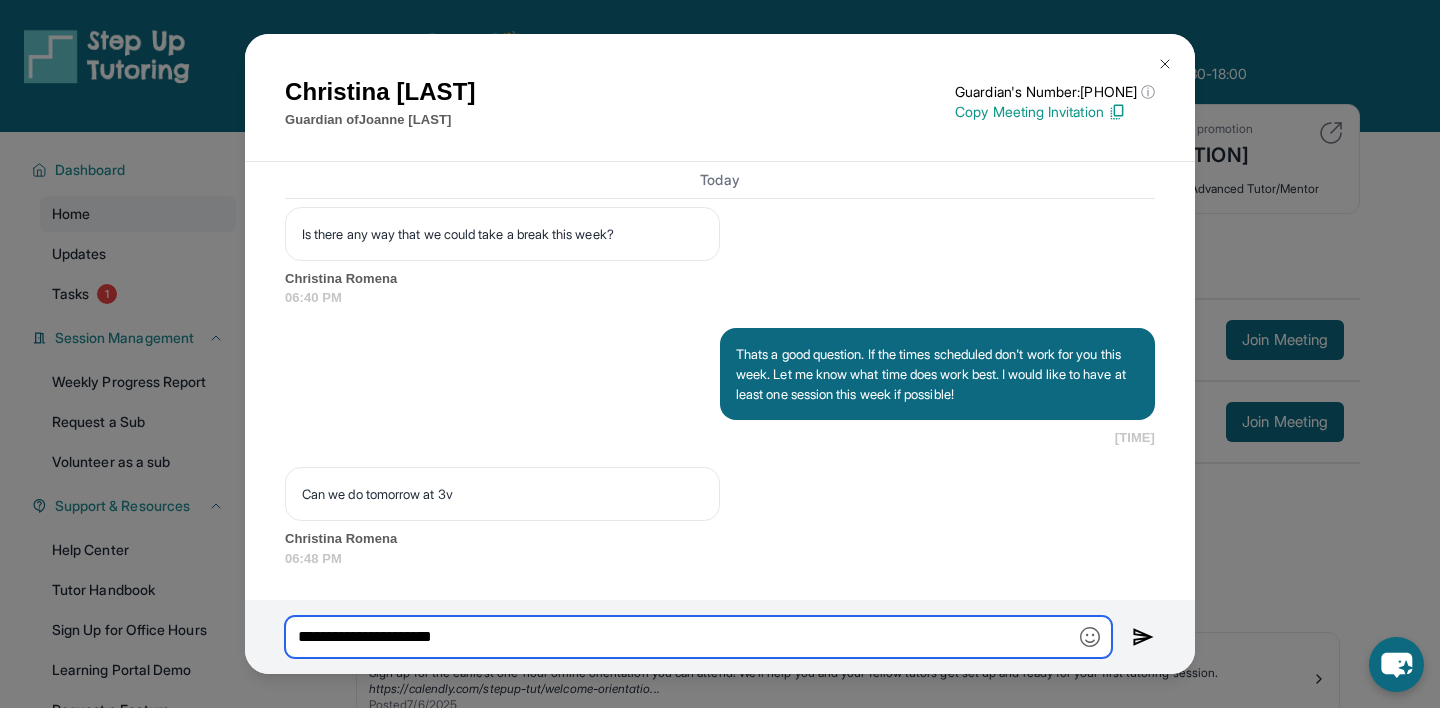 click on "**********" at bounding box center (698, 637) 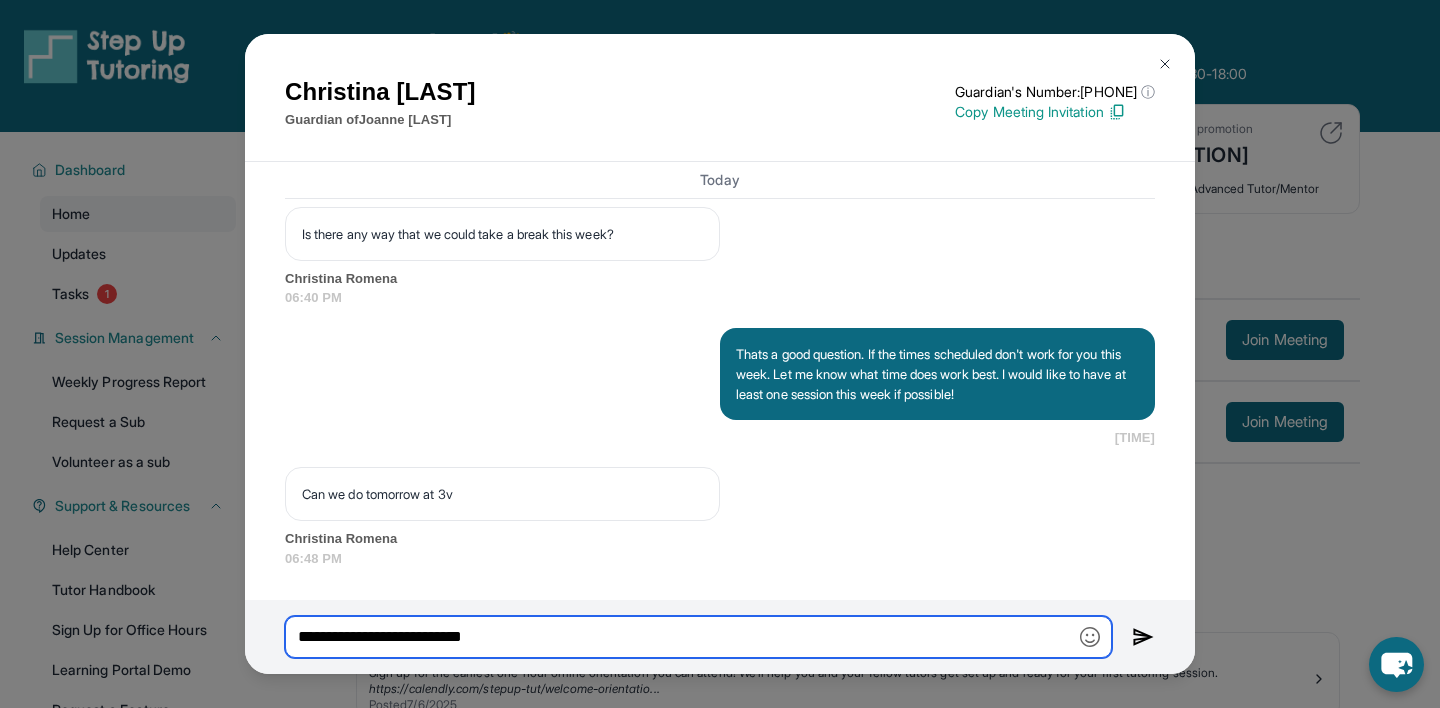type on "**********" 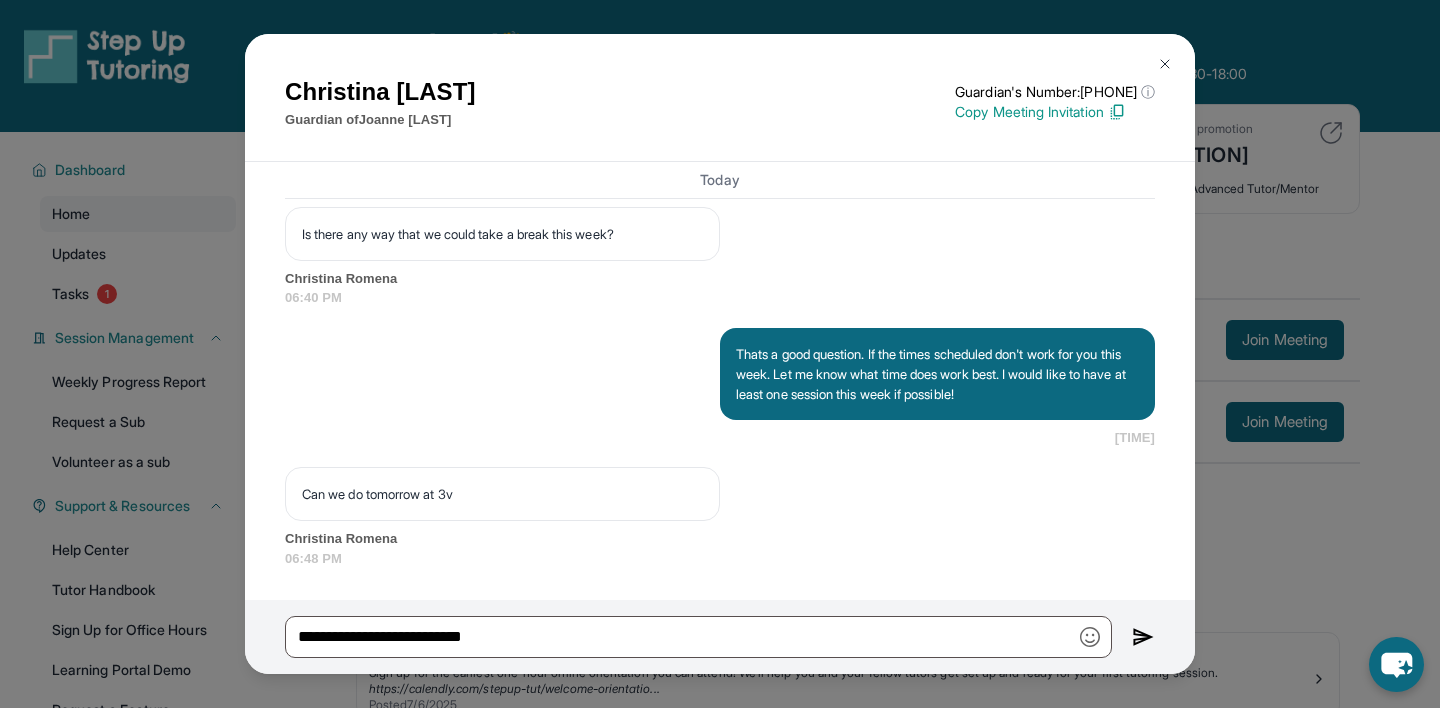 click on "**********" at bounding box center (720, 637) 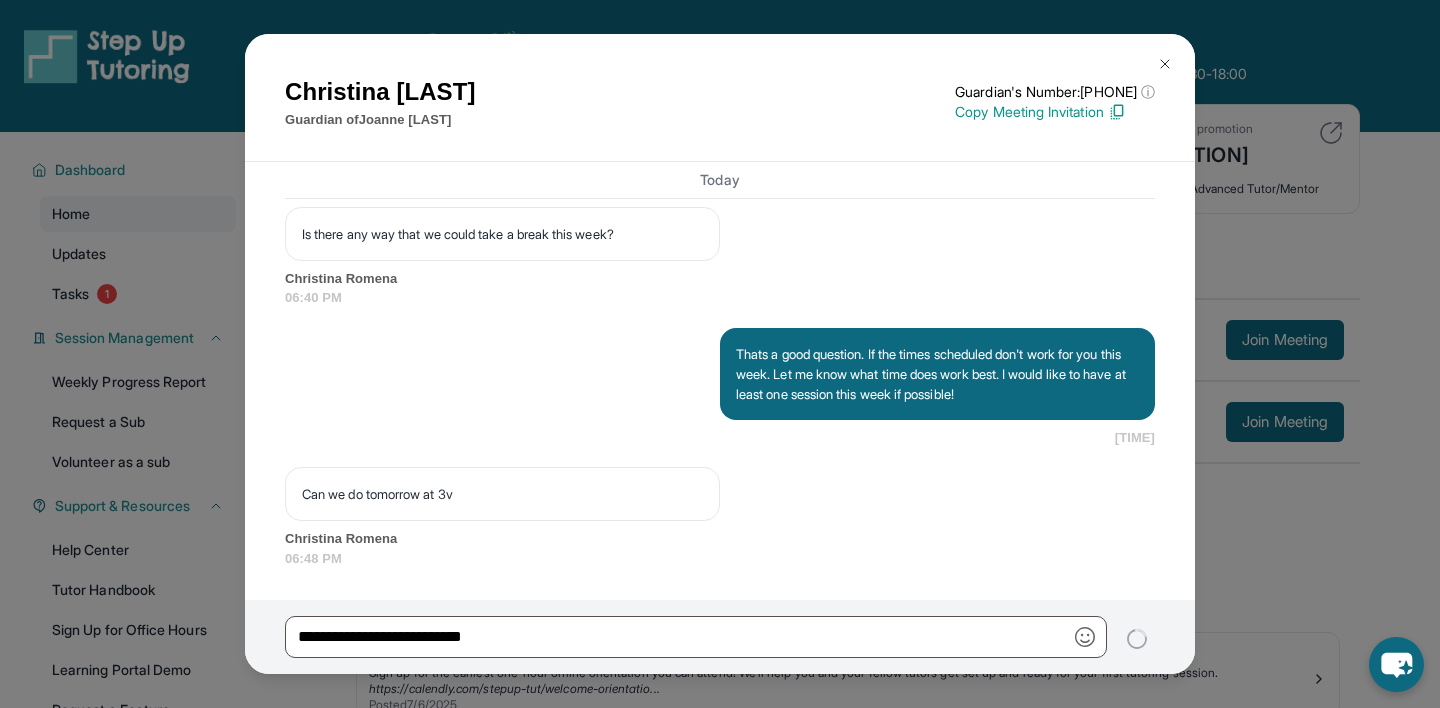 type 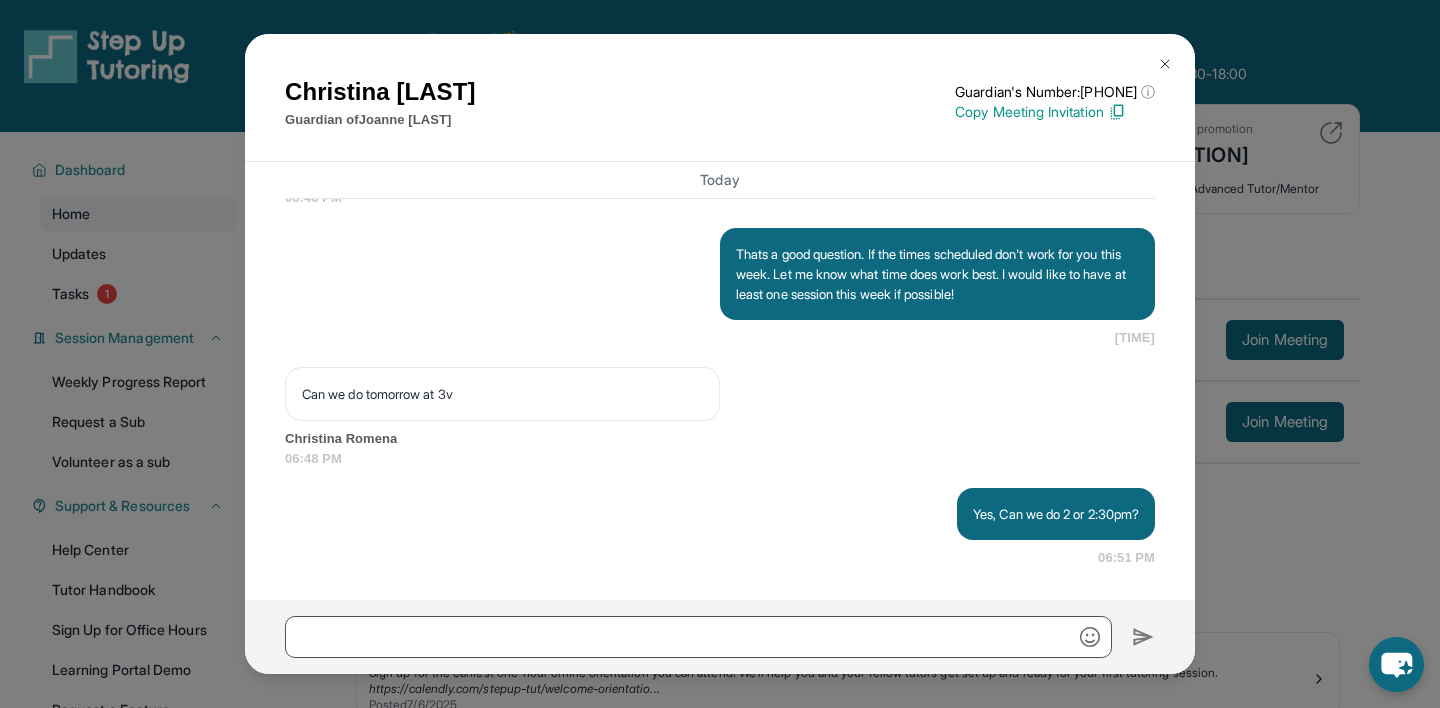 scroll, scrollTop: 10144, scrollLeft: 0, axis: vertical 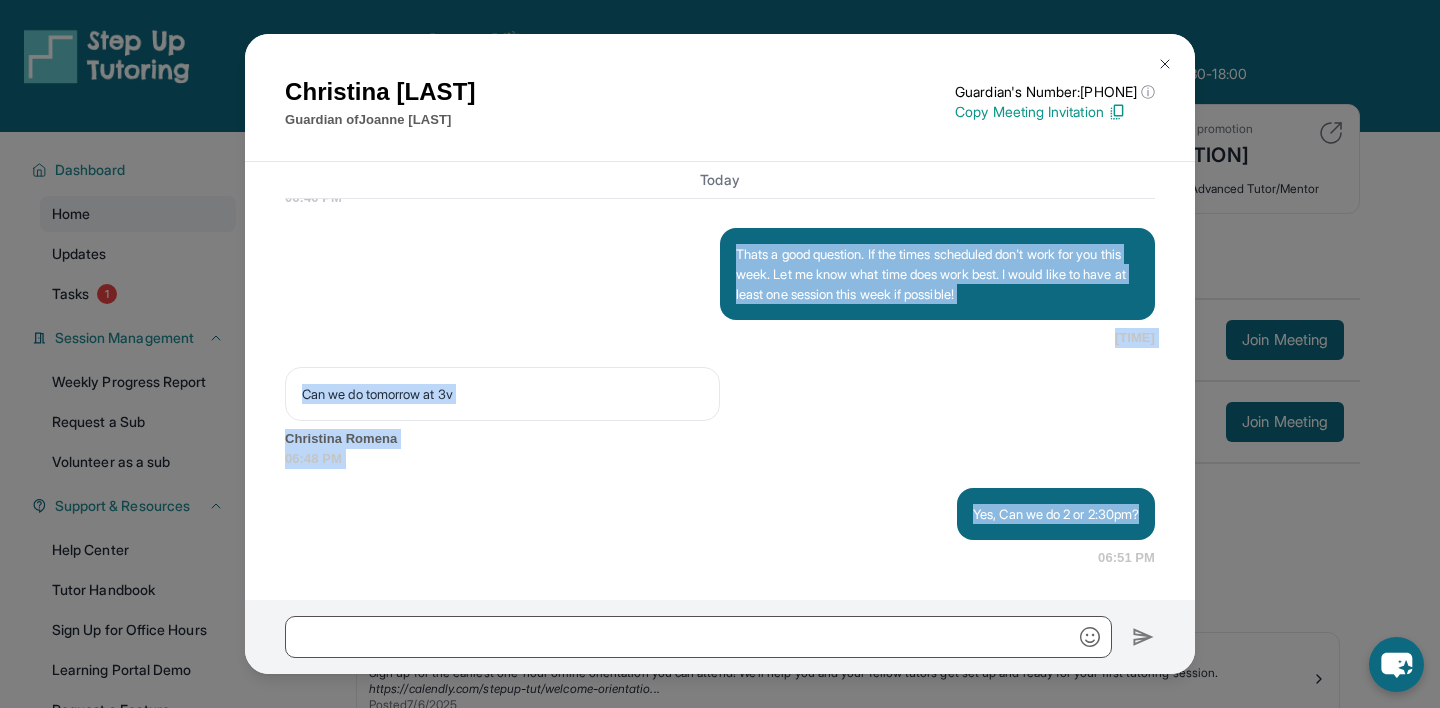 drag, startPoint x: 735, startPoint y: 254, endPoint x: 888, endPoint y: 592, distance: 371.01617 